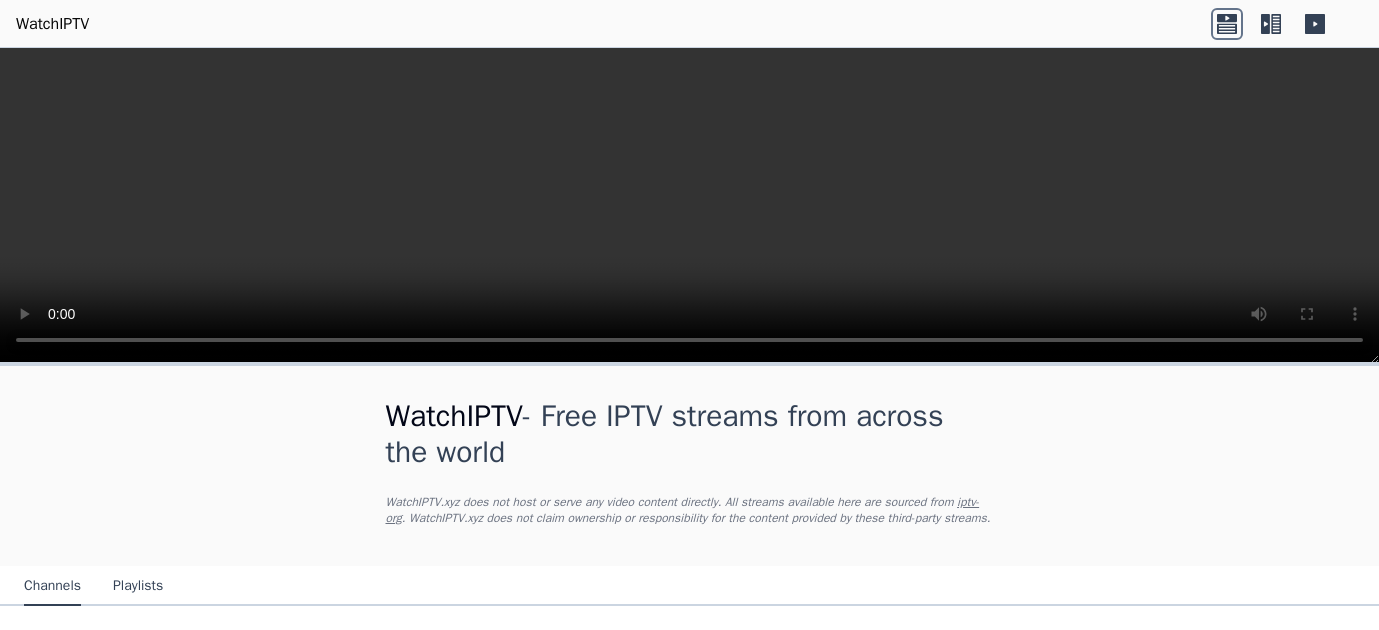 scroll, scrollTop: 0, scrollLeft: 0, axis: both 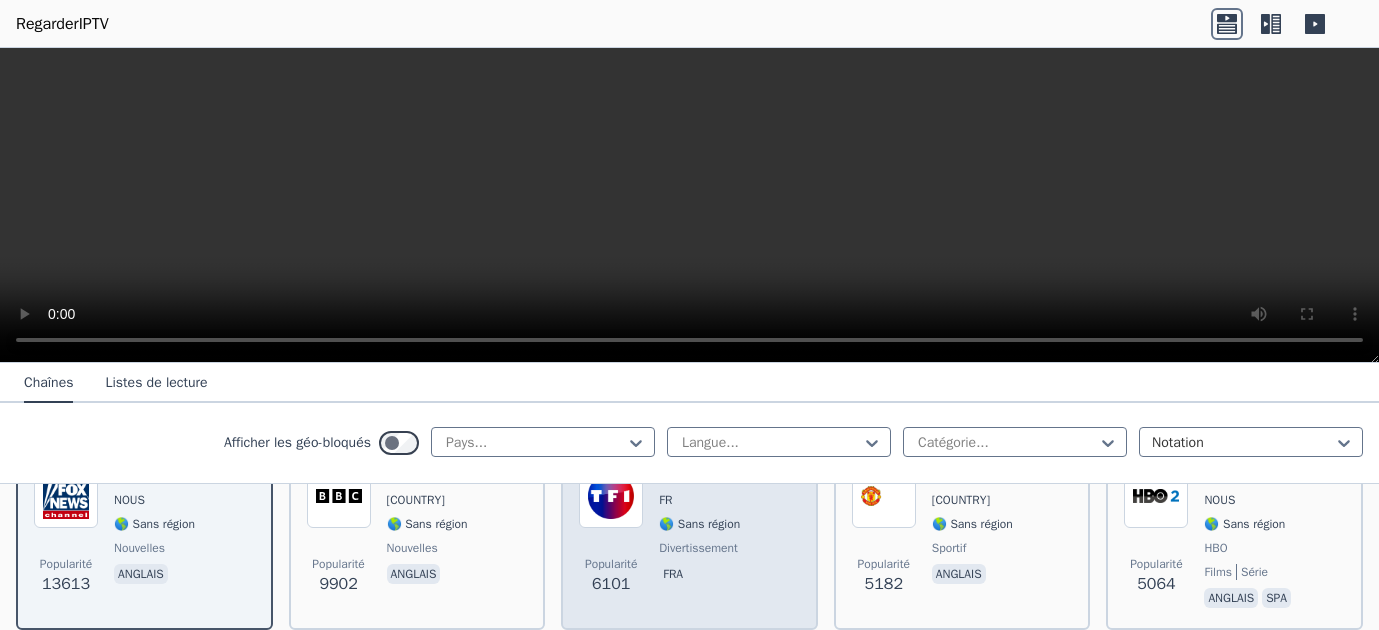 click on "TF1 FR 🌎 Sans région divertissement fra" at bounding box center [699, 538] 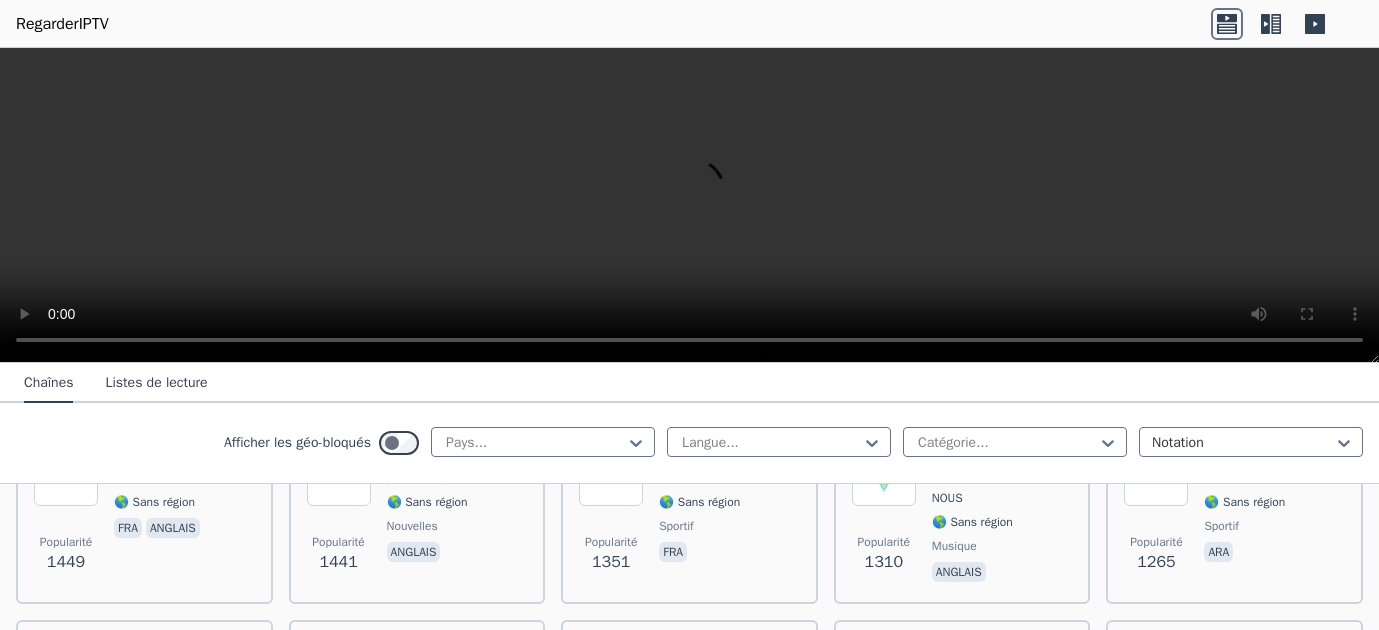 scroll, scrollTop: 1469, scrollLeft: 0, axis: vertical 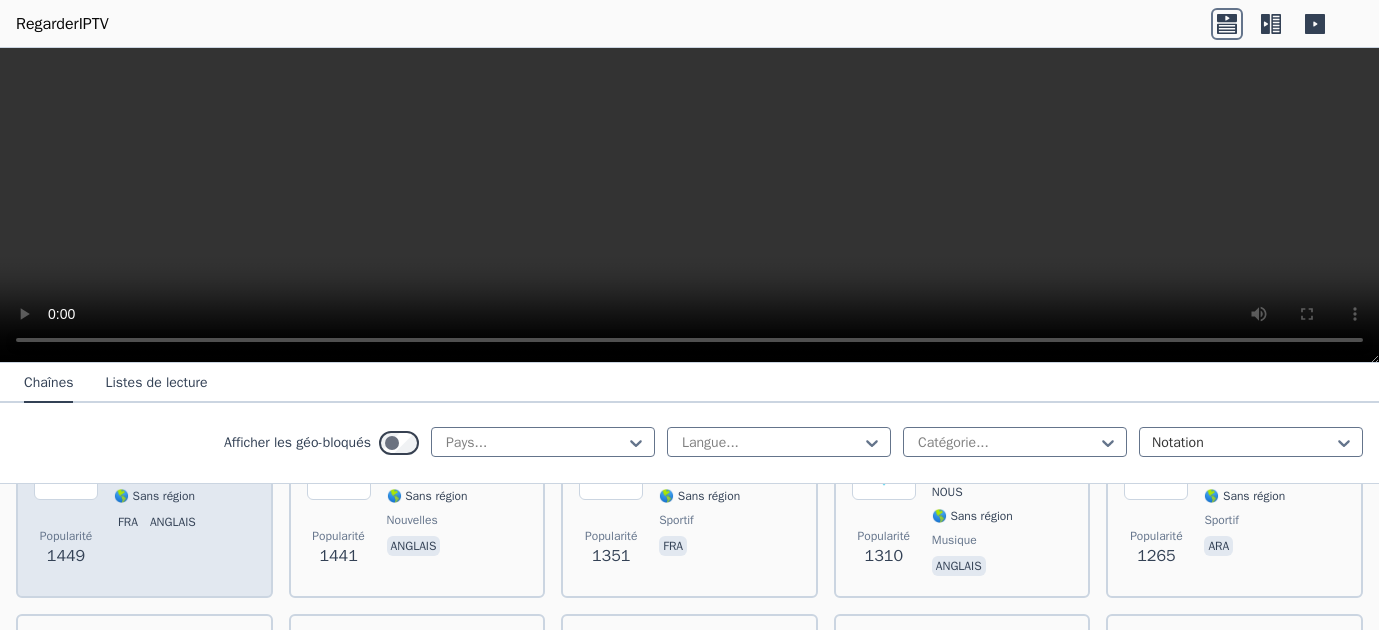 click on "TFX FR 🌎 Sans région fra anglais" at bounding box center (159, 508) 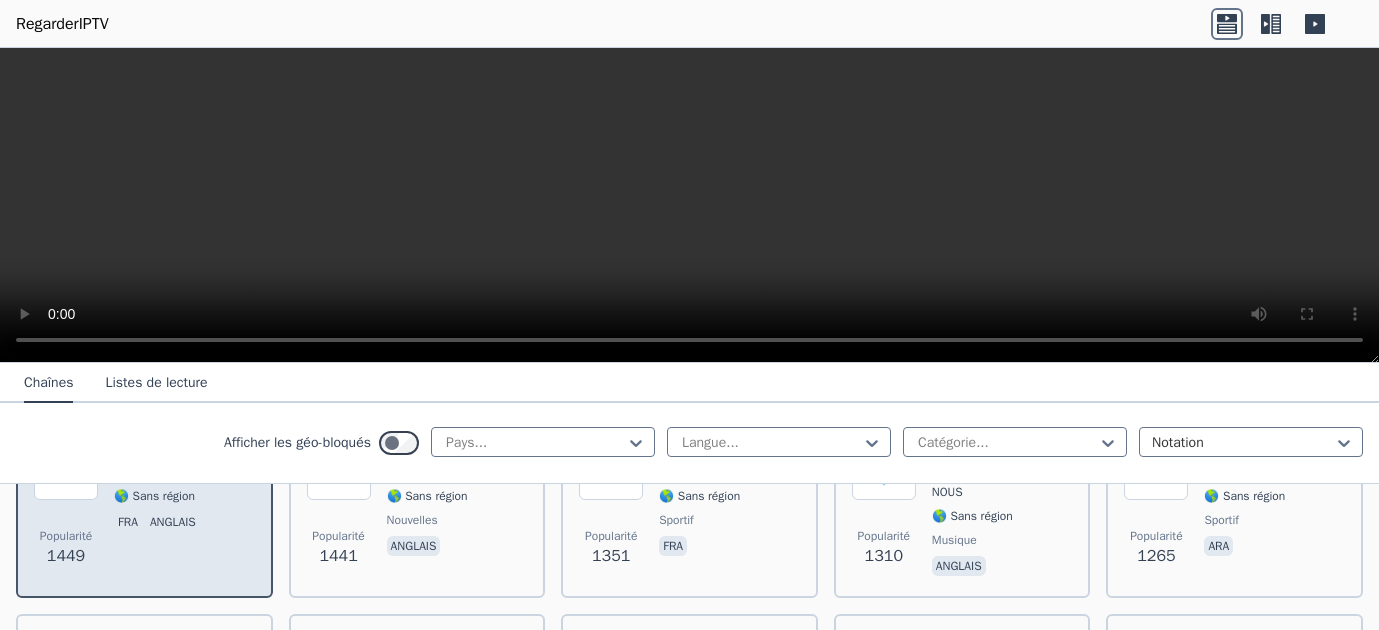 click on "anglais" at bounding box center [173, 522] 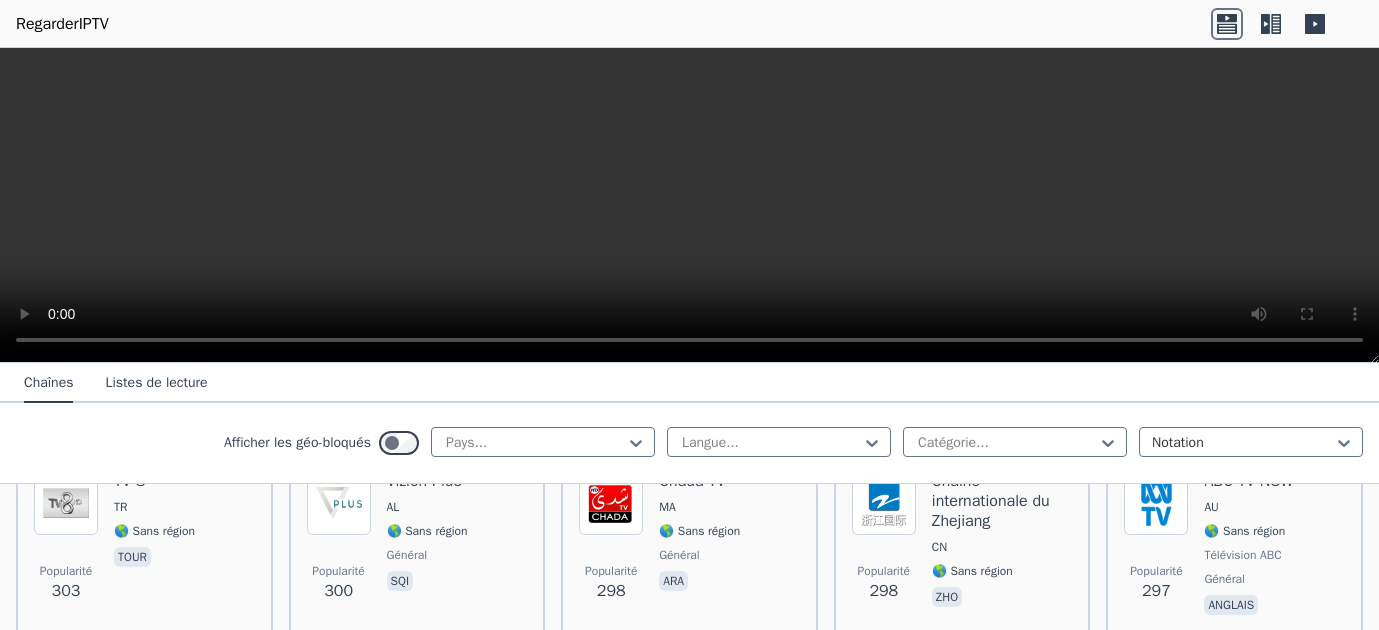 scroll, scrollTop: 9893, scrollLeft: 0, axis: vertical 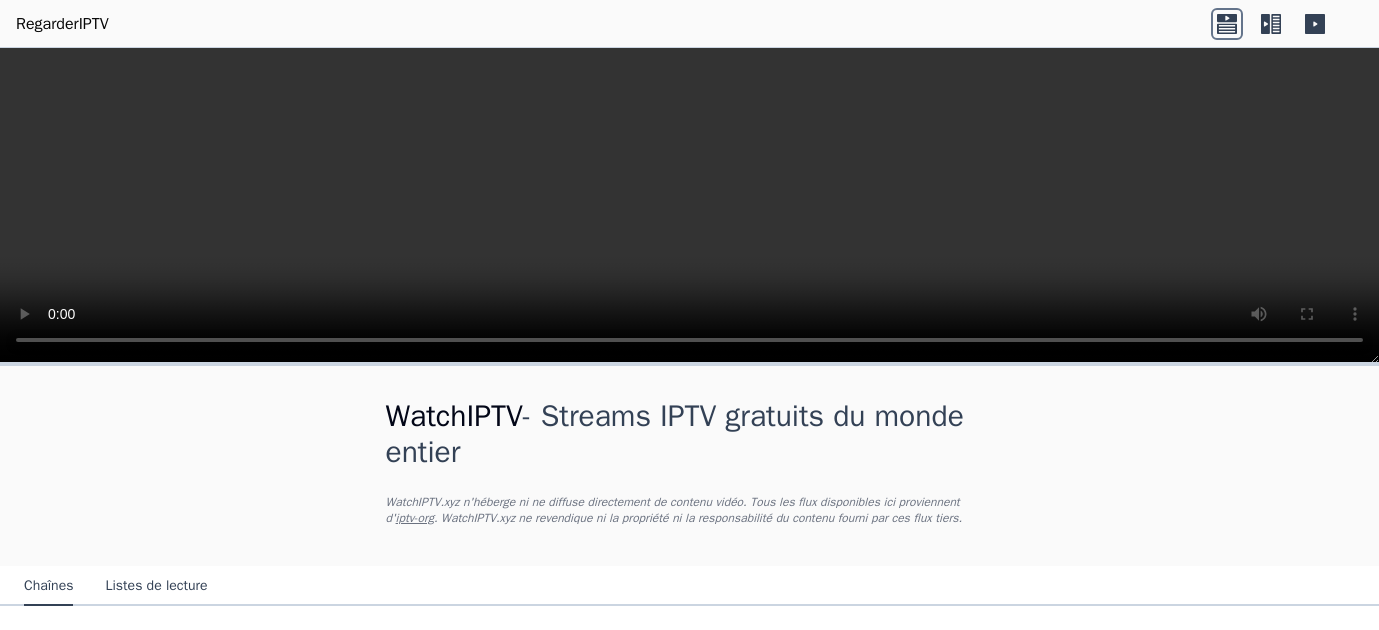 click 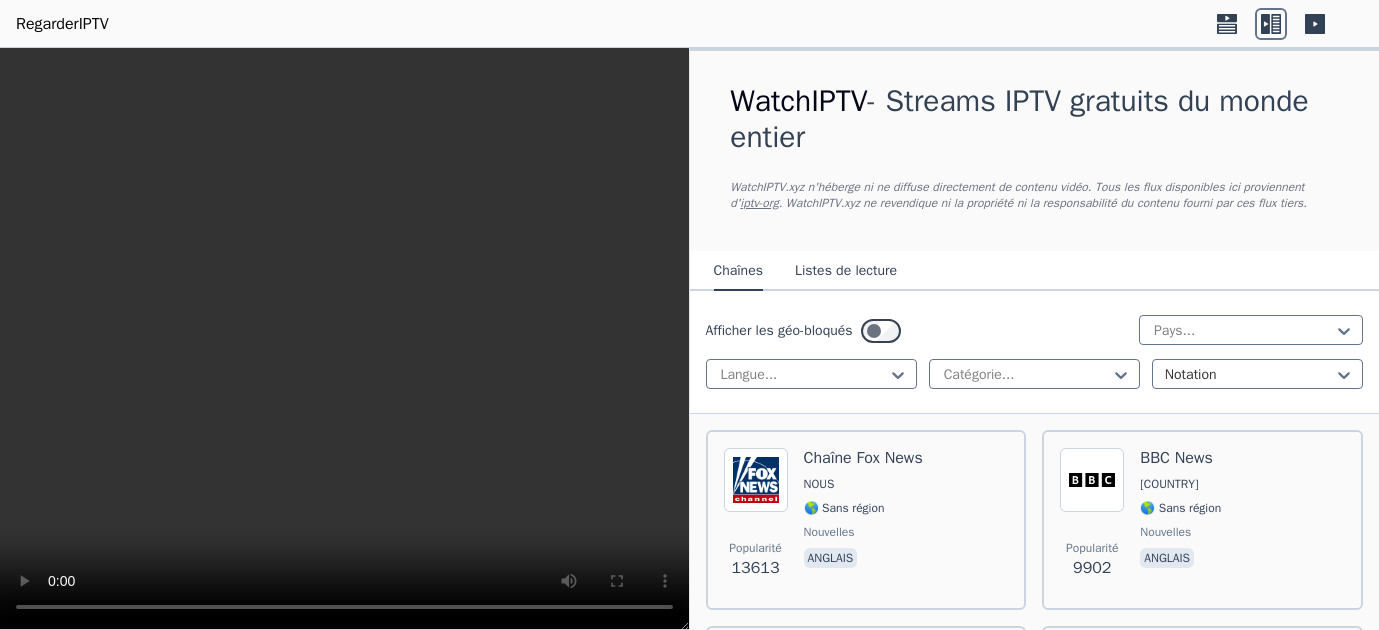 click 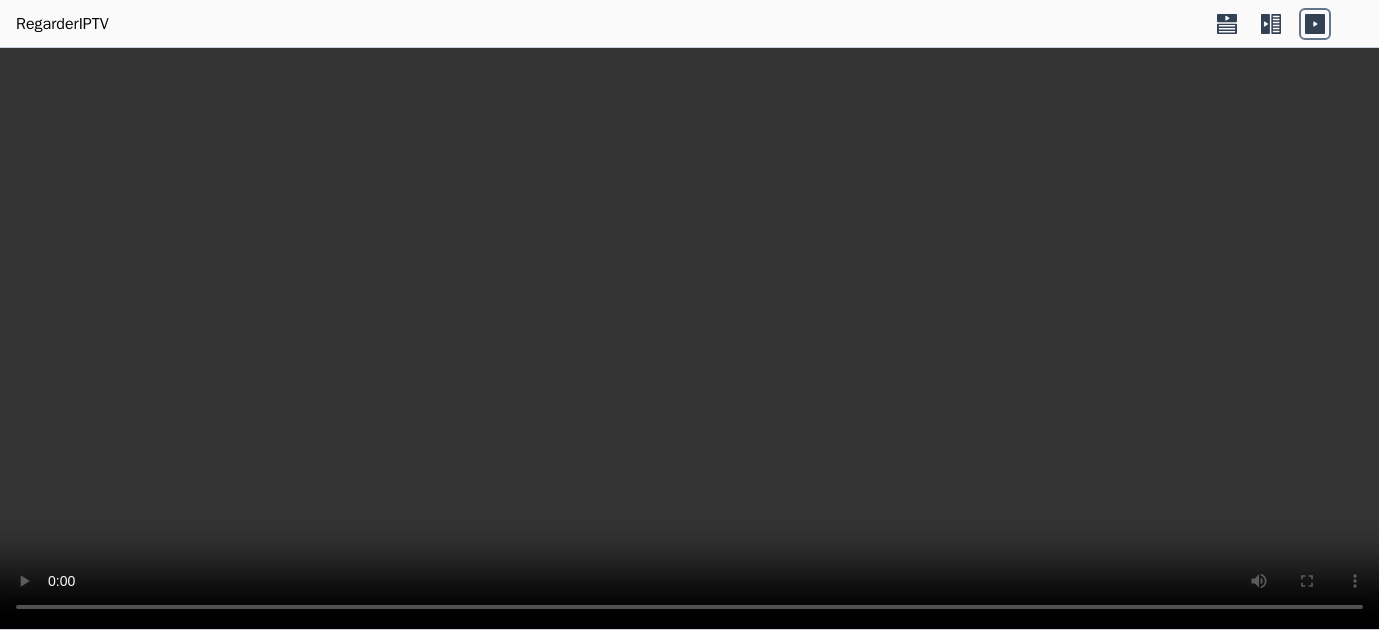 click 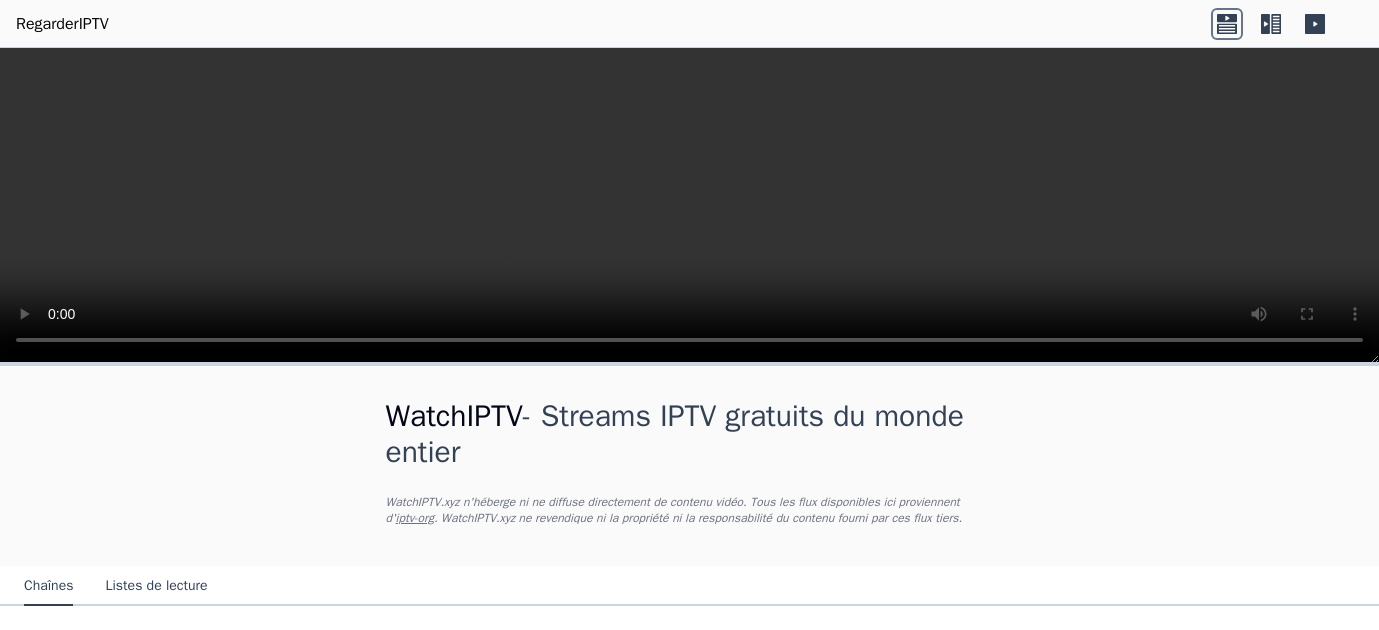 scroll, scrollTop: 0, scrollLeft: 0, axis: both 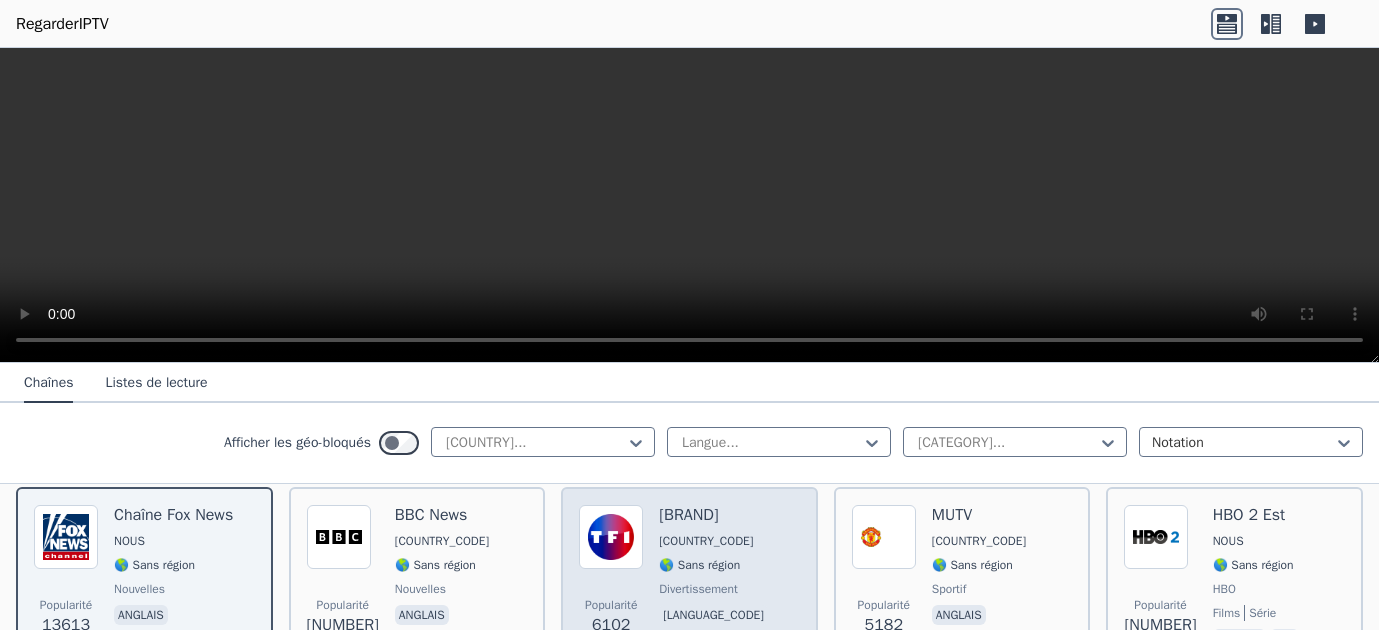 click on "Popularité 6102 TF1 FR 🌎 Sans région divertissement fra" at bounding box center (689, 579) 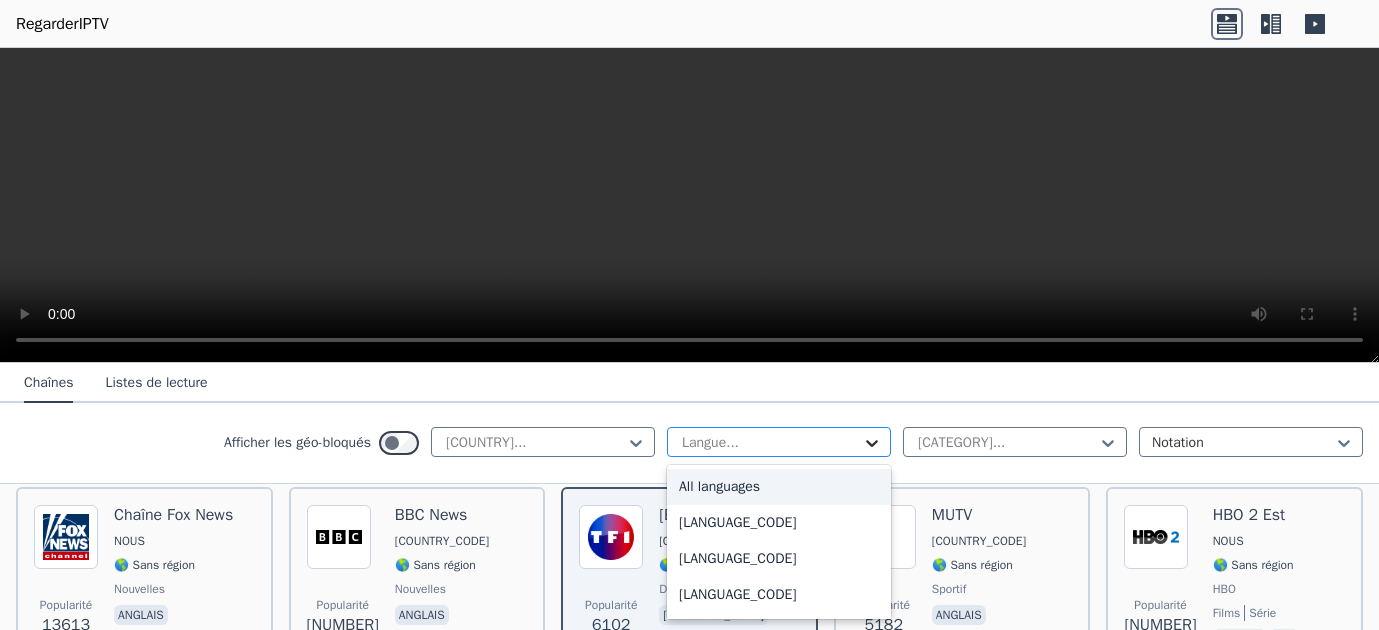 click 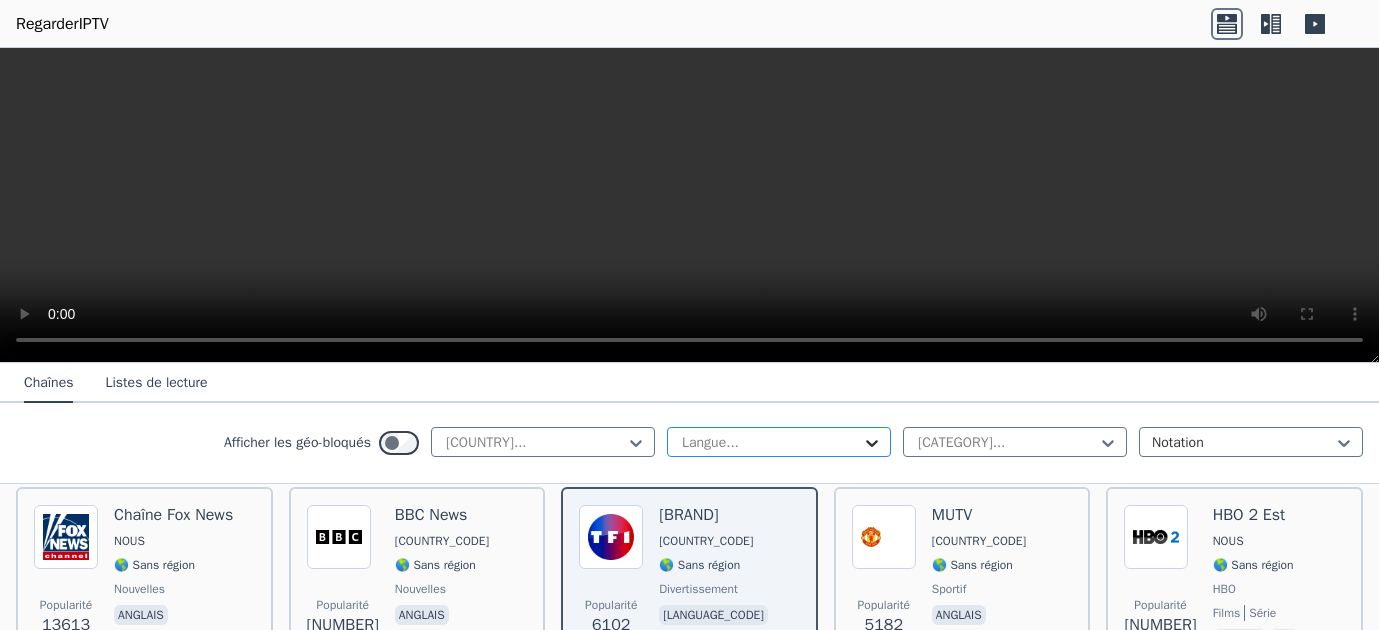 click 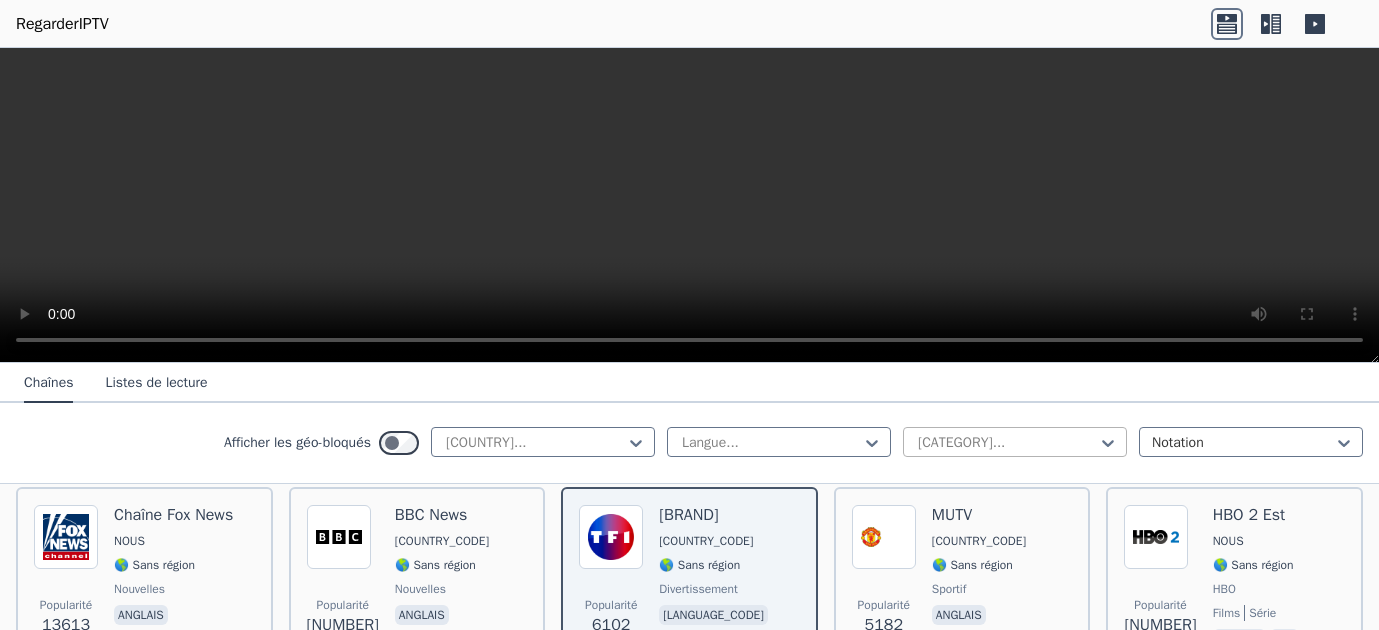 click at bounding box center (1007, 443) 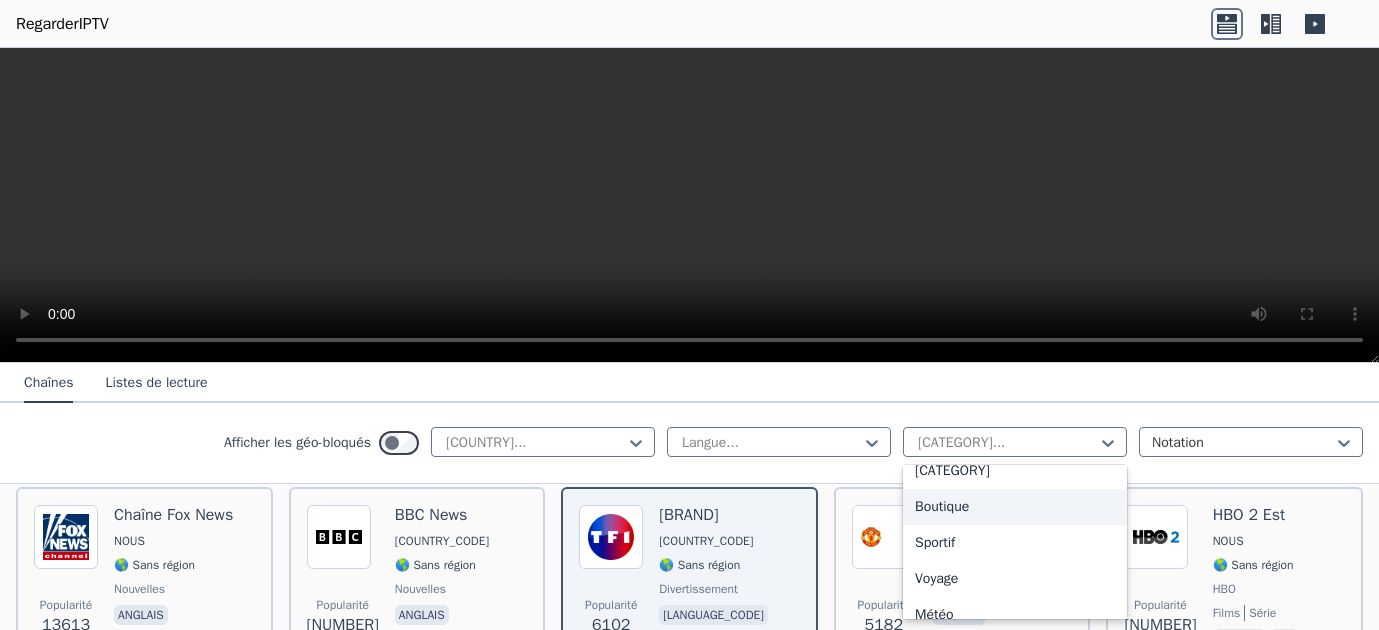 scroll, scrollTop: 809, scrollLeft: 0, axis: vertical 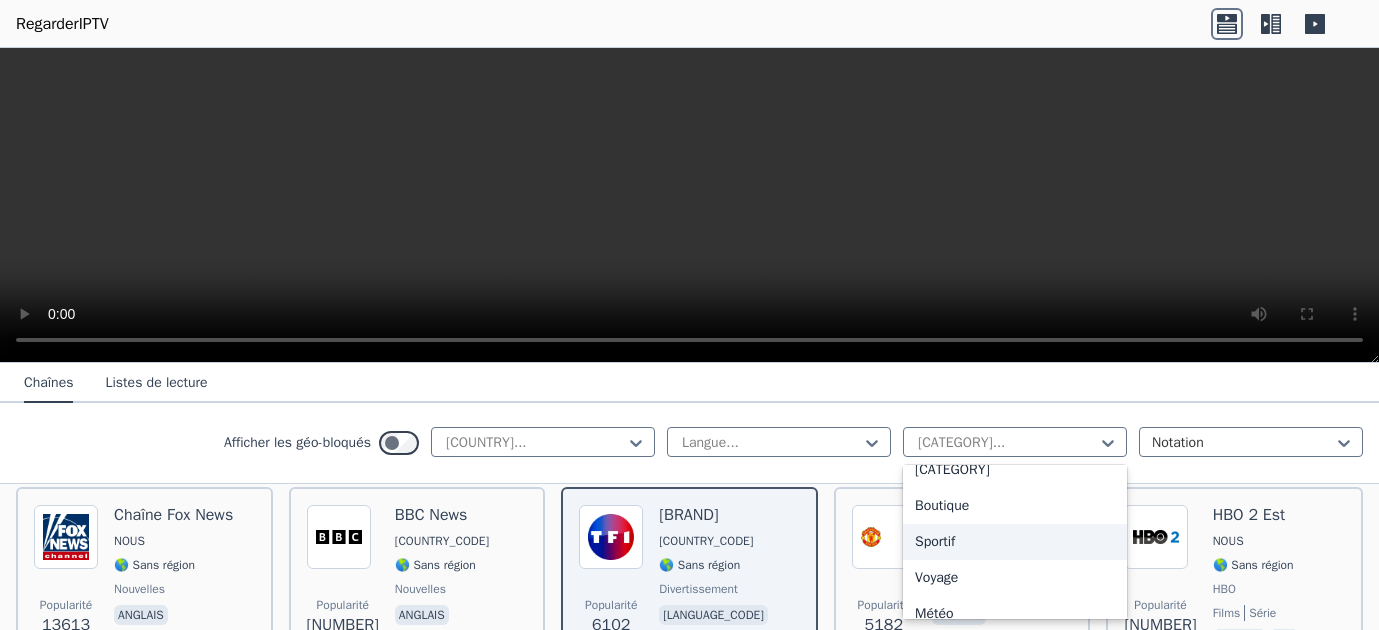 click on "Sportif" at bounding box center (1015, 542) 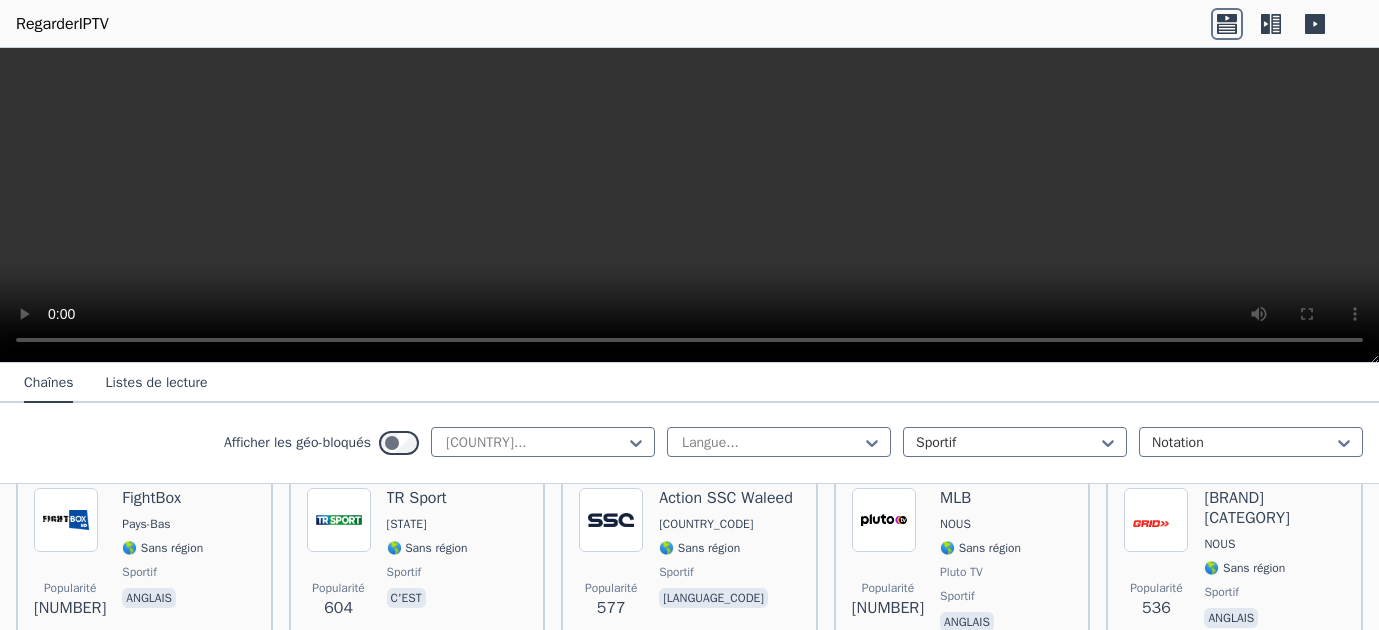 scroll, scrollTop: 1220, scrollLeft: 0, axis: vertical 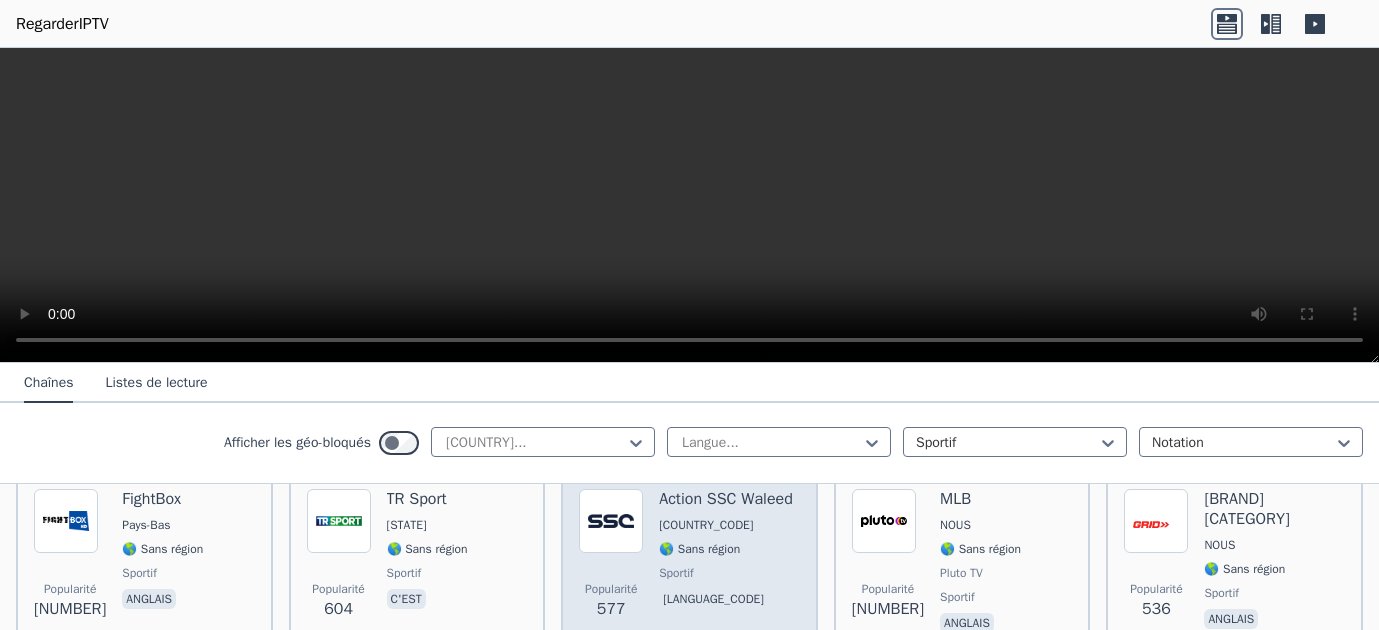 click on "SA" at bounding box center (726, 525) 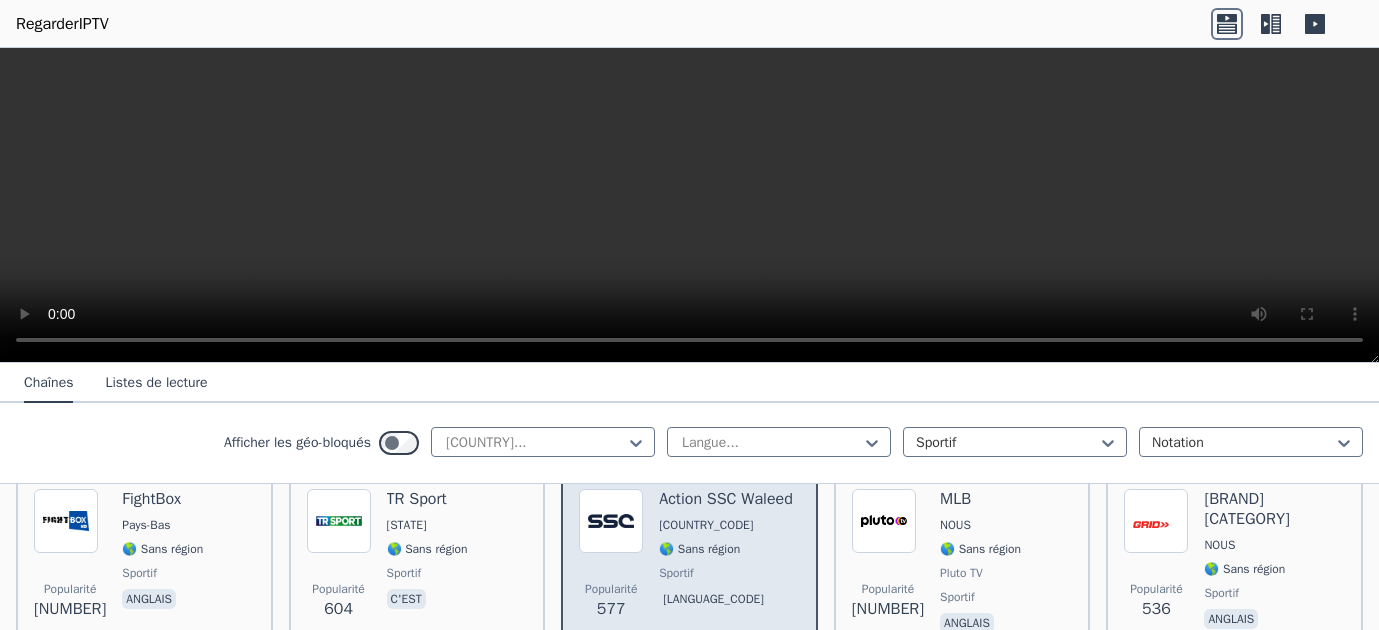 click on "Action SSC Waleed" at bounding box center [726, 499] 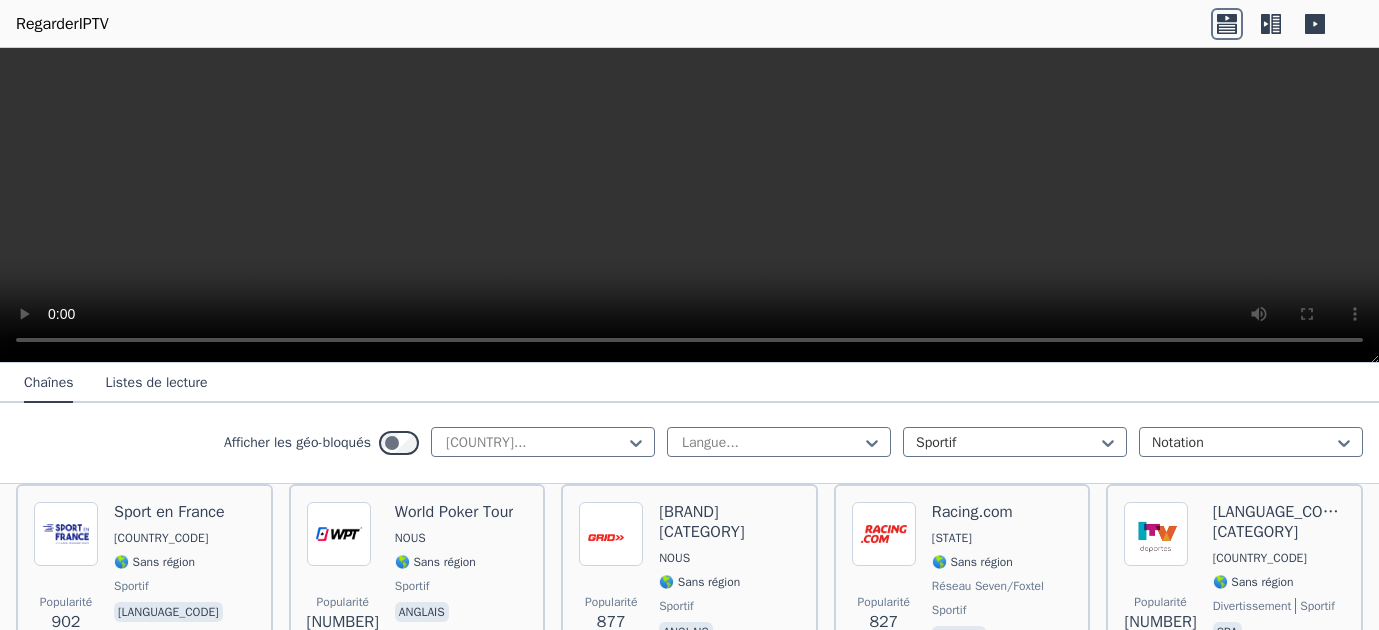 scroll, scrollTop: 759, scrollLeft: 0, axis: vertical 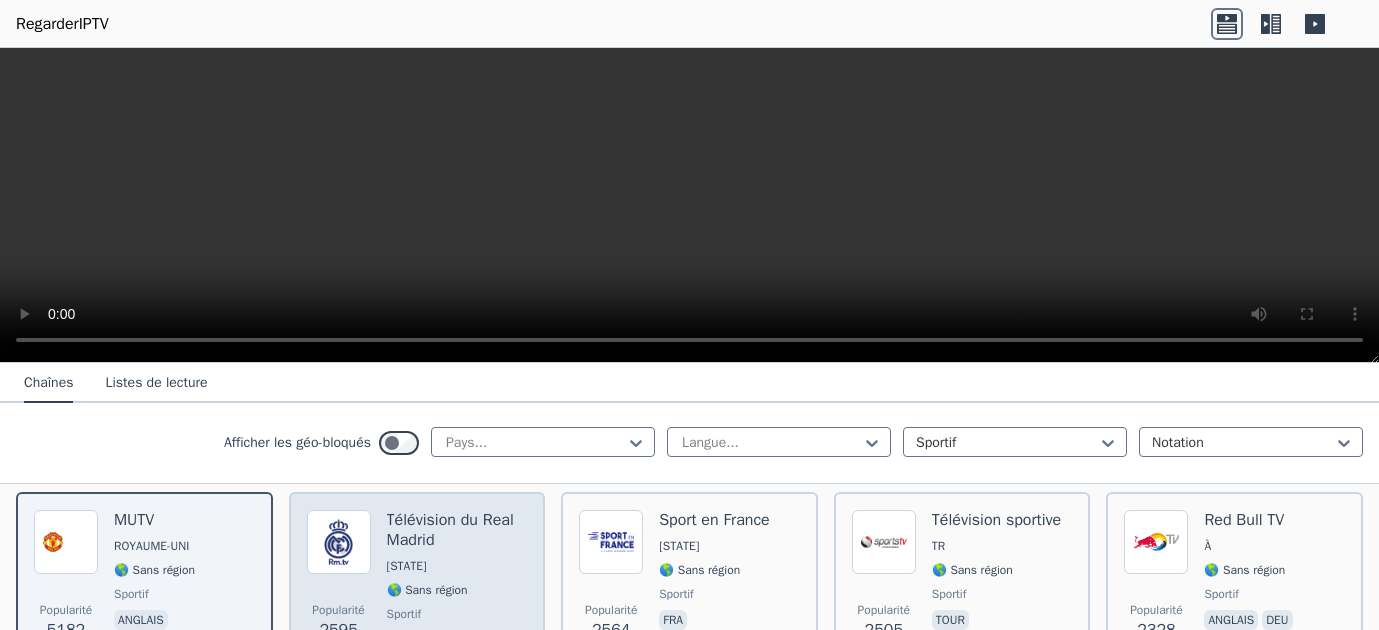 click on "Télévision du Real Madrid" at bounding box center (457, 530) 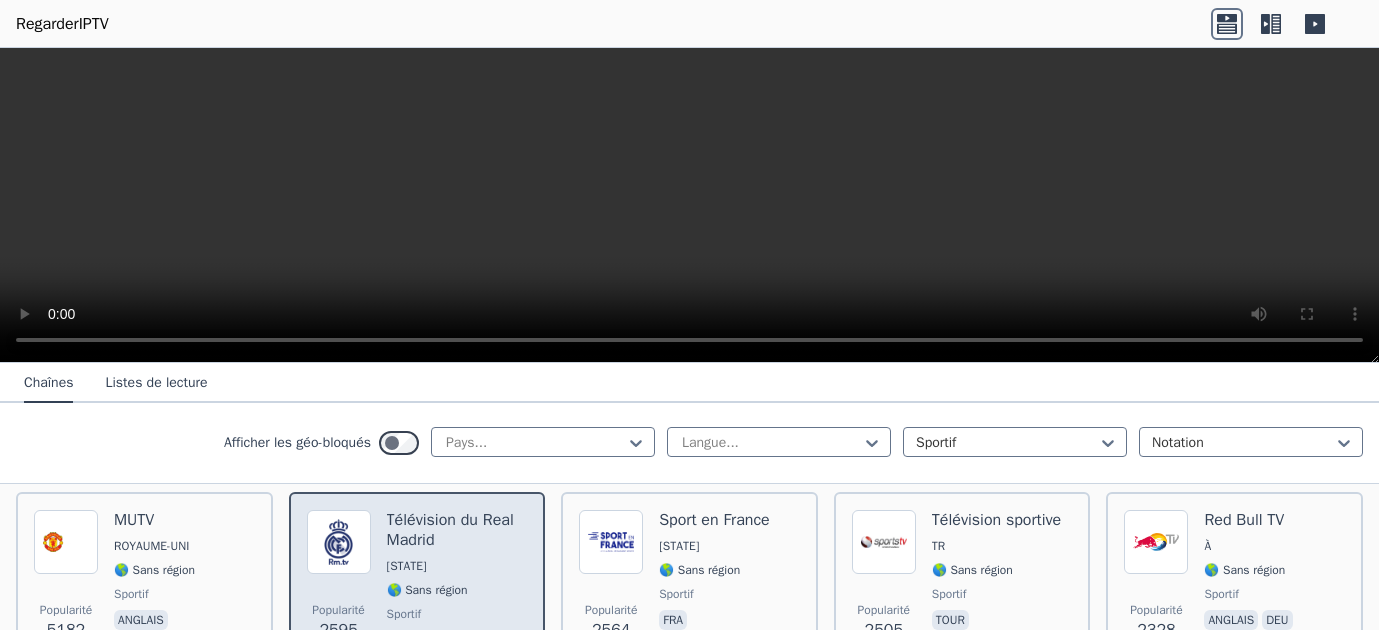click on "Télévision du Real Madrid" at bounding box center (457, 530) 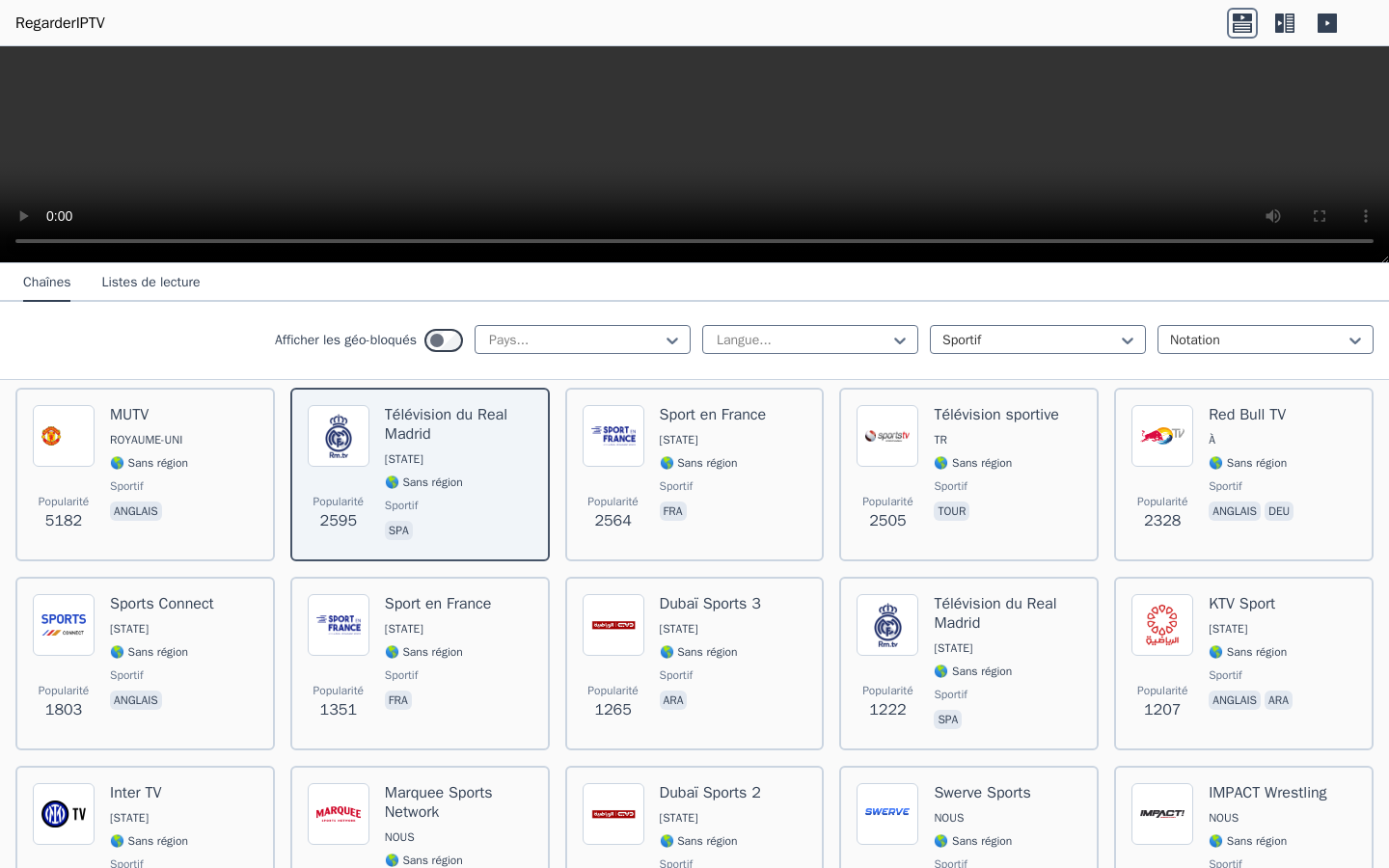 type 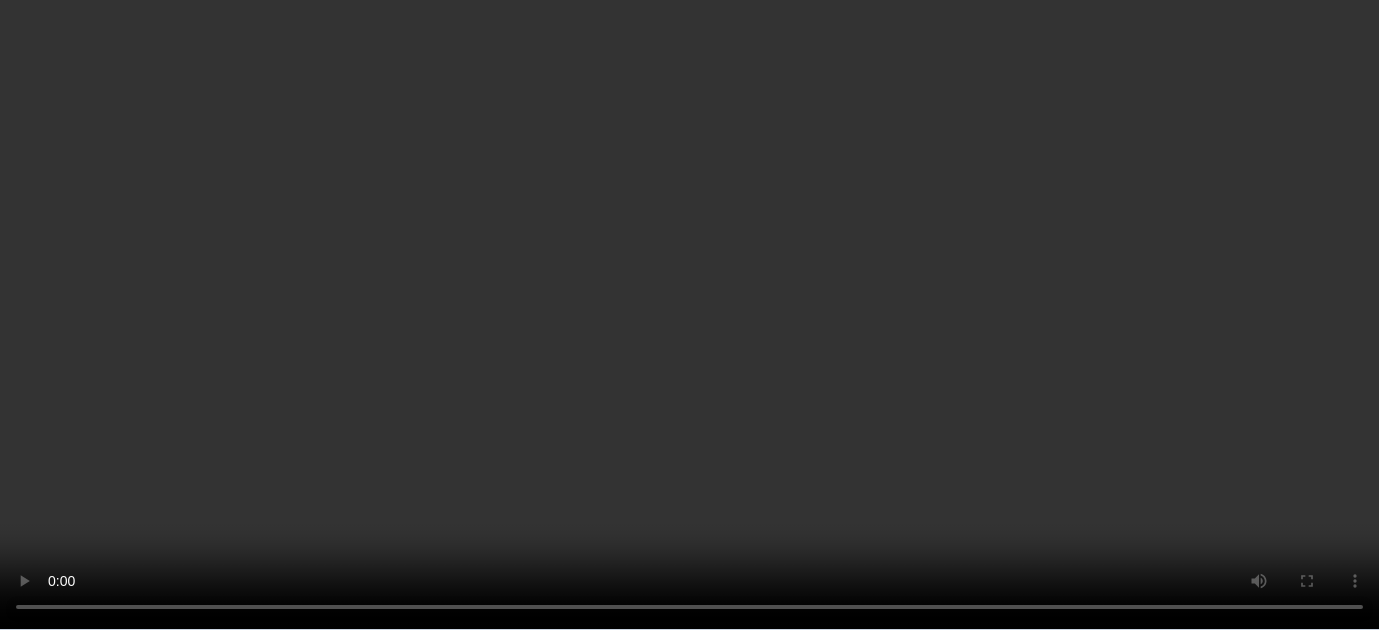 scroll, scrollTop: 0, scrollLeft: 0, axis: both 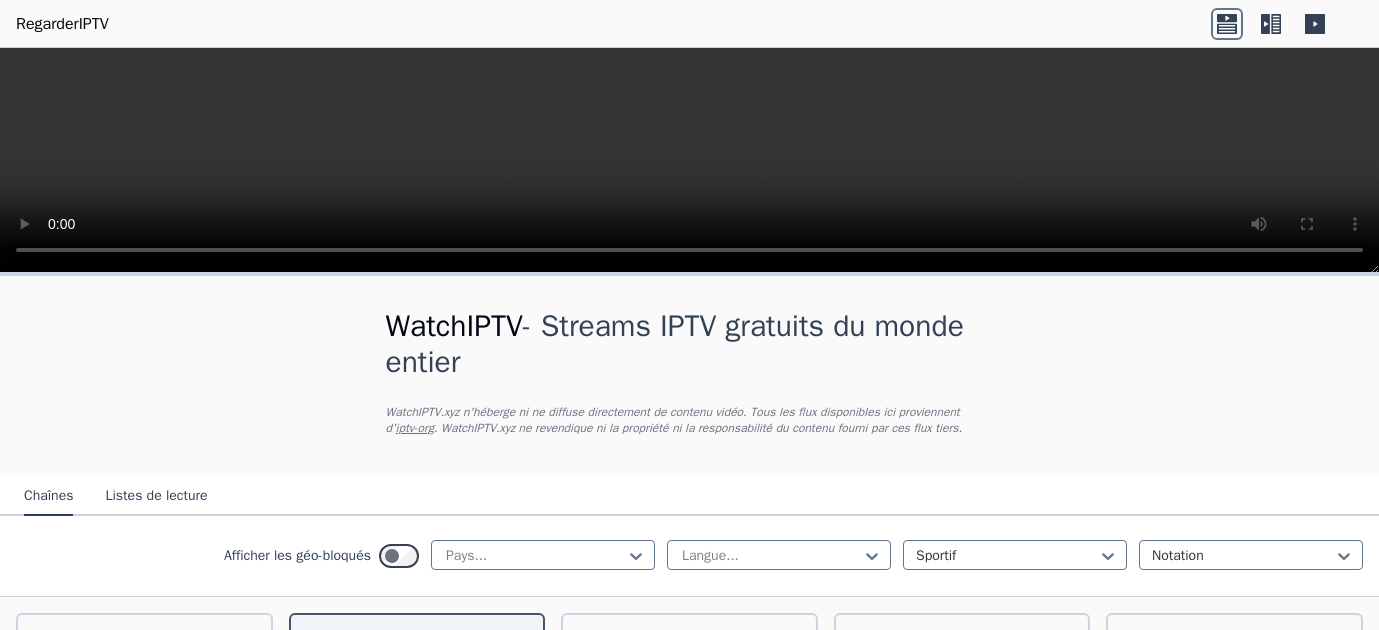 click on "RegarderIPTV" at bounding box center (62, 24) 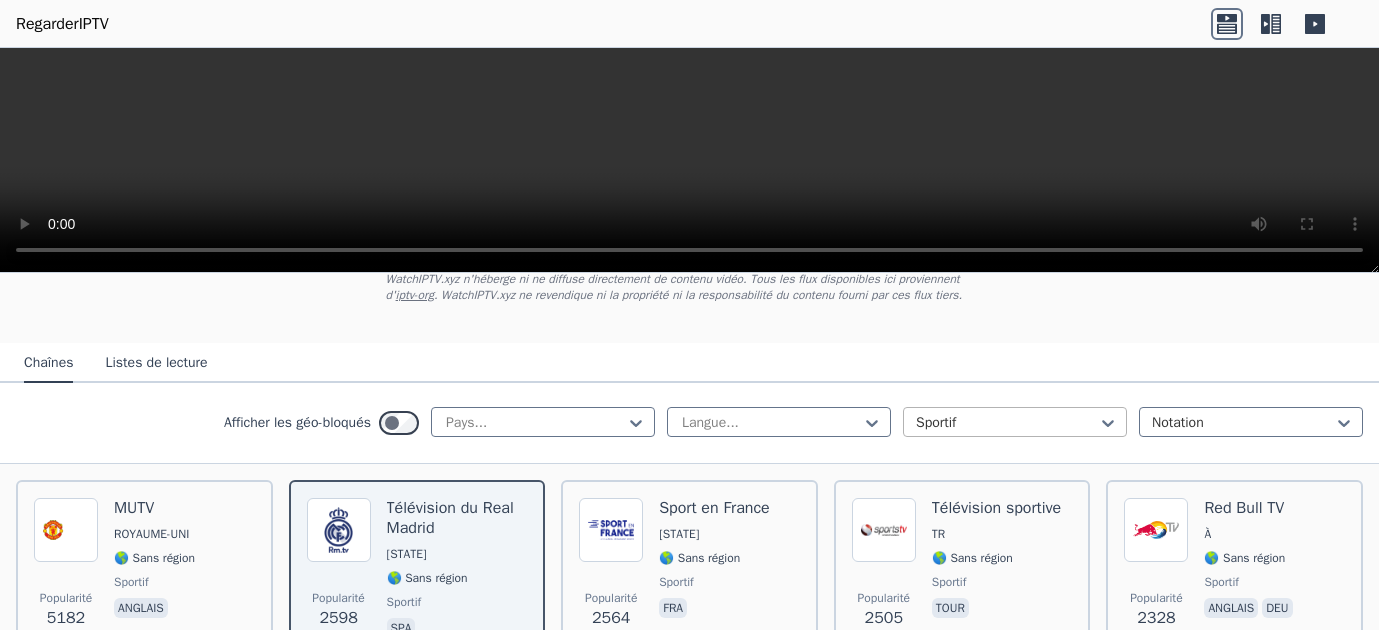 scroll, scrollTop: 115, scrollLeft: 0, axis: vertical 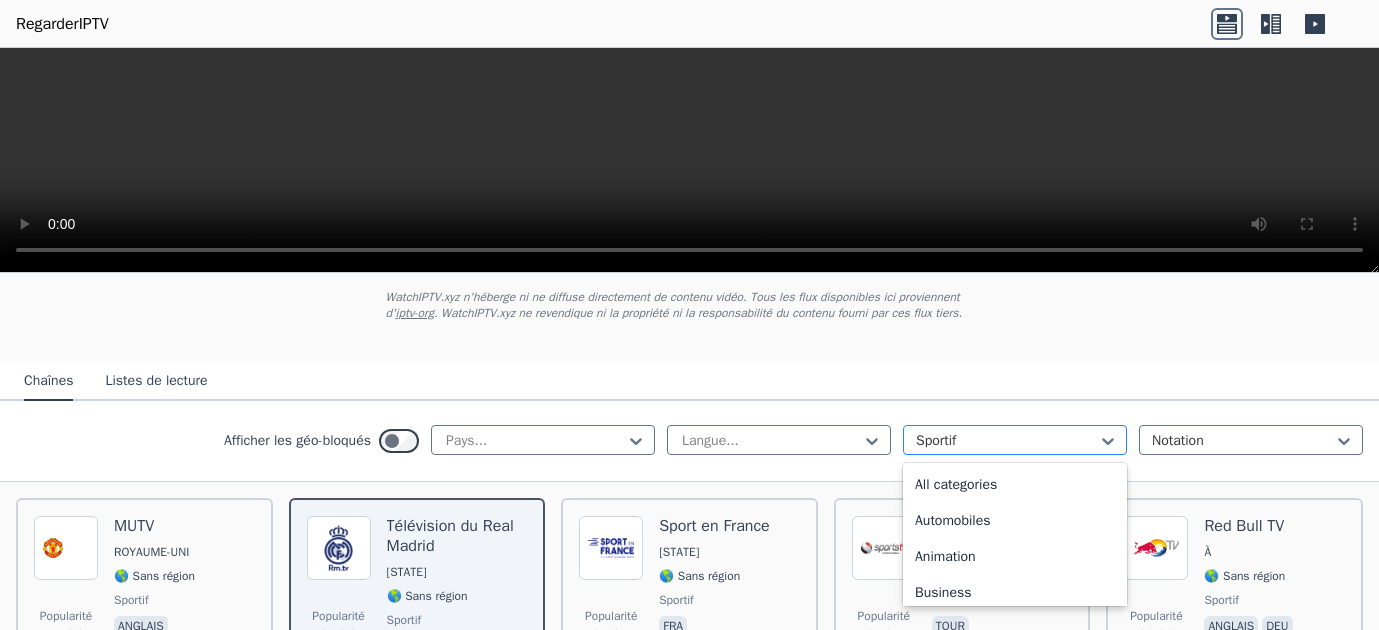 click at bounding box center (1007, 441) 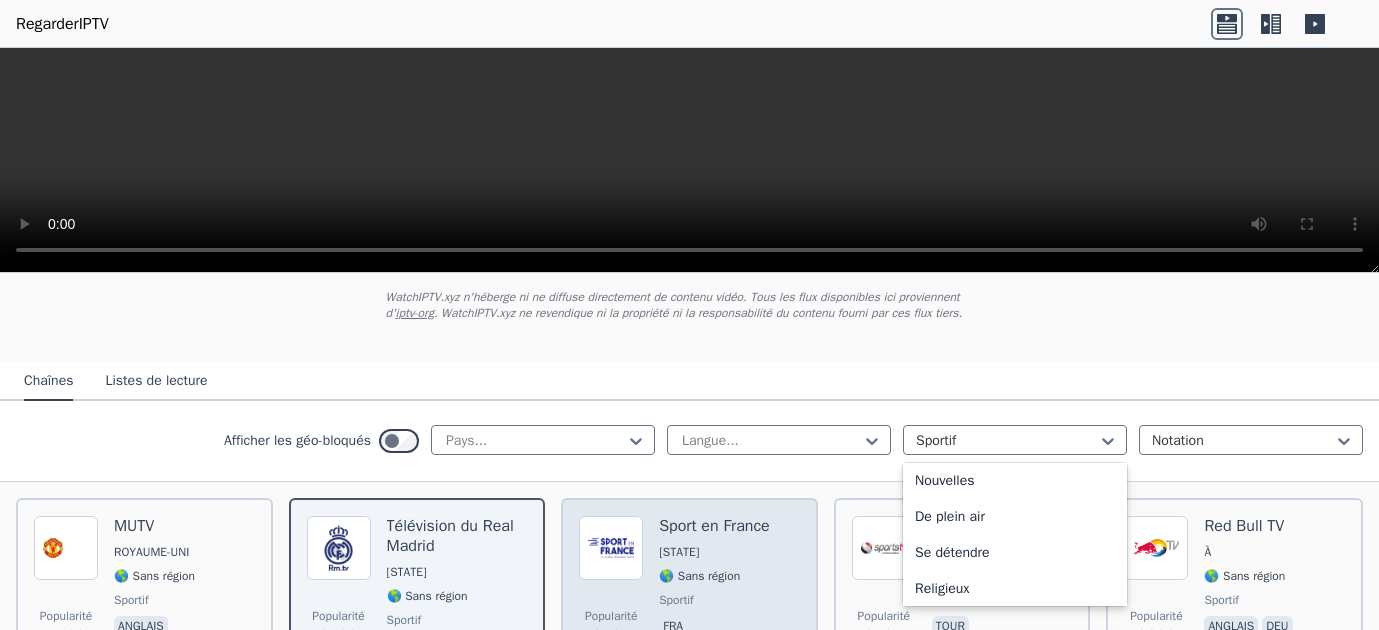 scroll, scrollTop: 0, scrollLeft: 0, axis: both 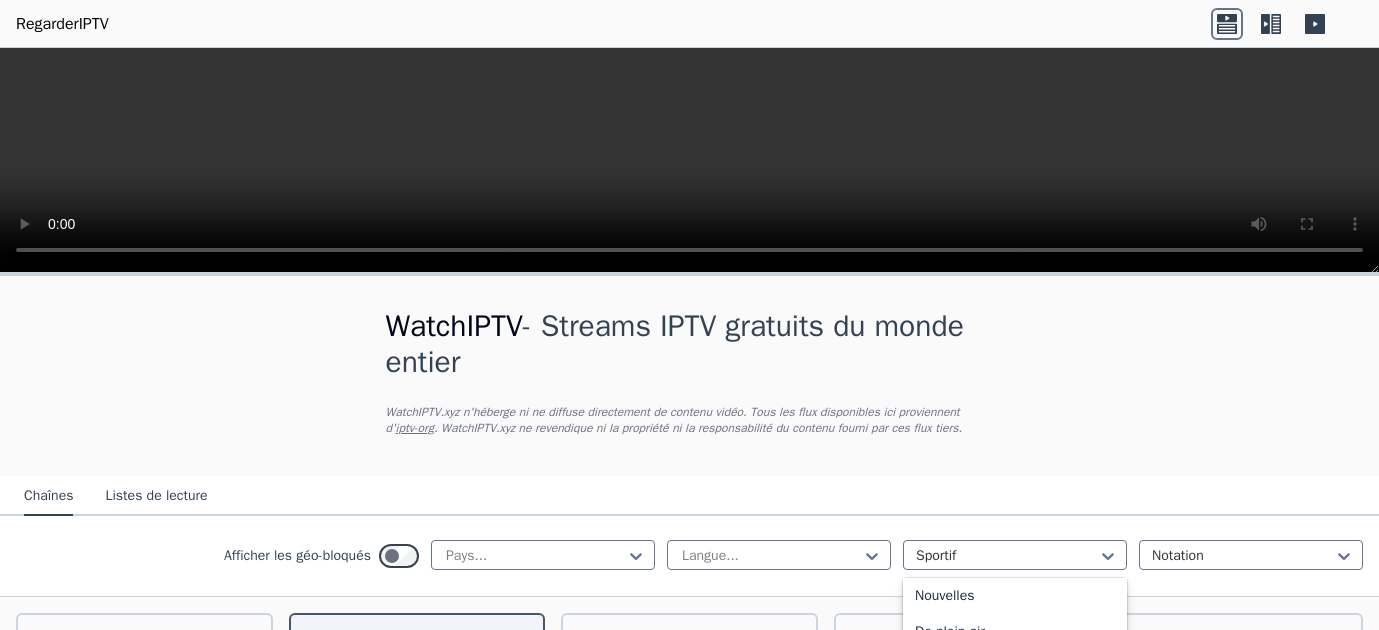 click on "RegarderIPTV" at bounding box center (62, 24) 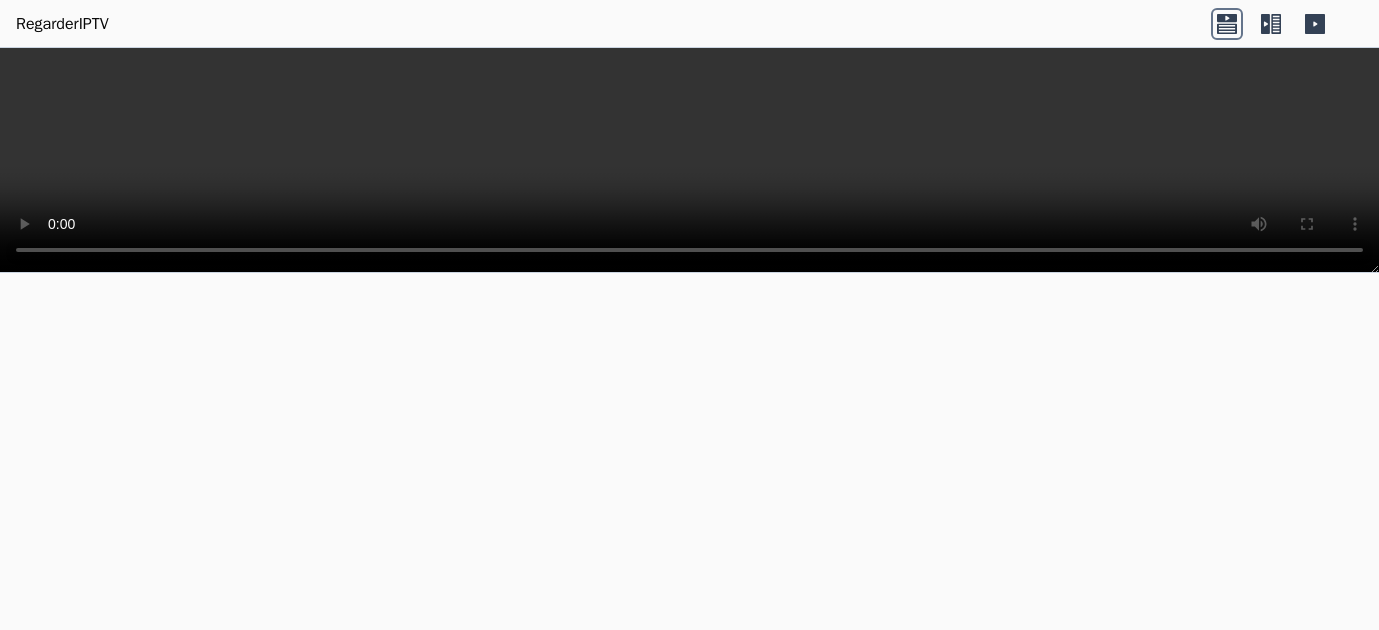 click on "RegarderIPTV" at bounding box center [62, 24] 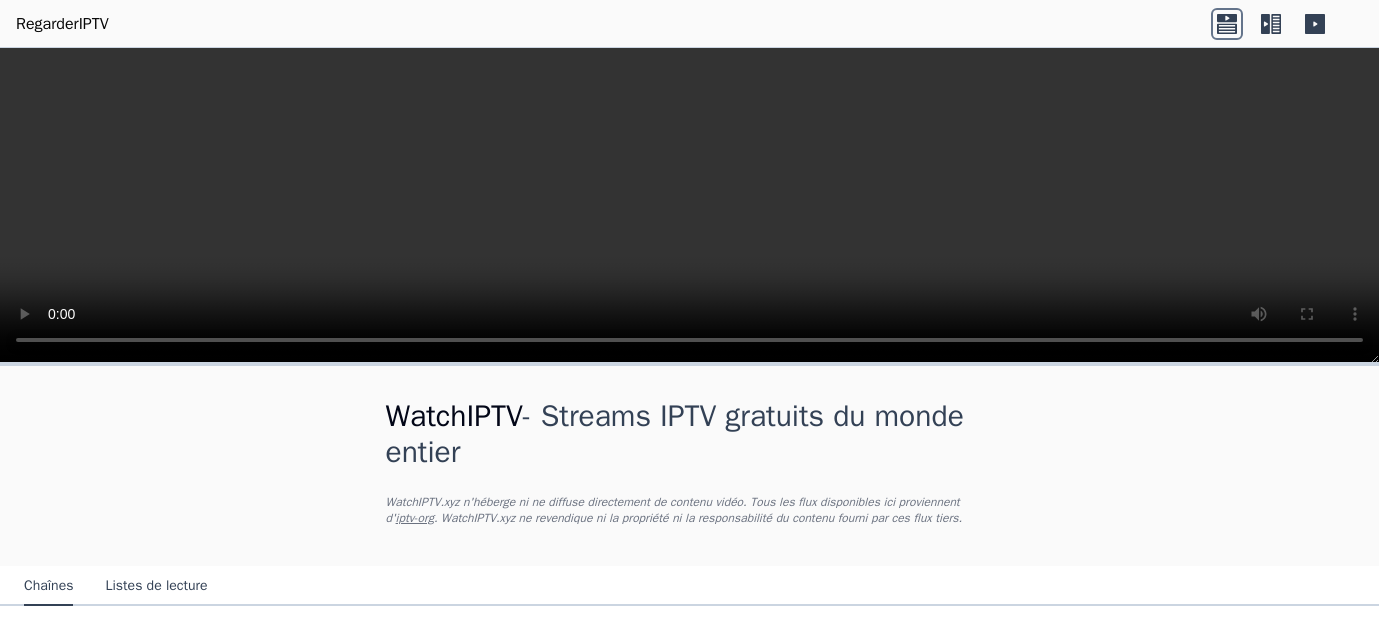 scroll, scrollTop: 0, scrollLeft: 0, axis: both 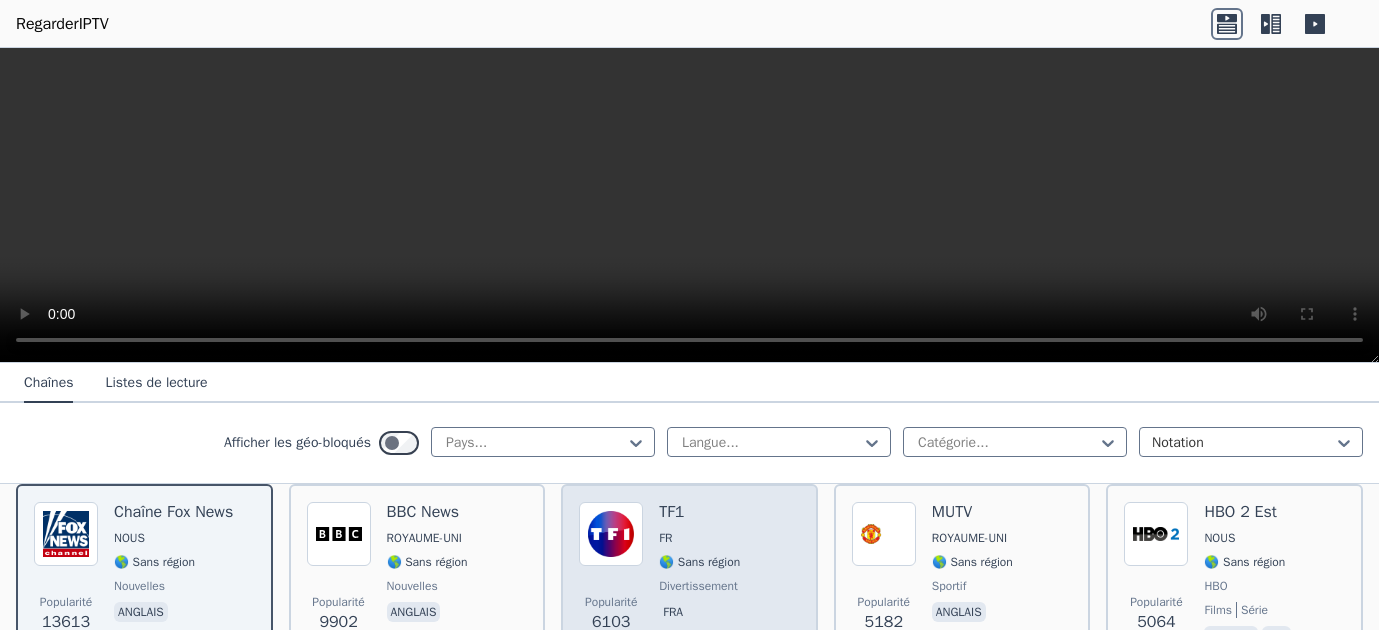 click on "[BRAND]" at bounding box center (699, 512) 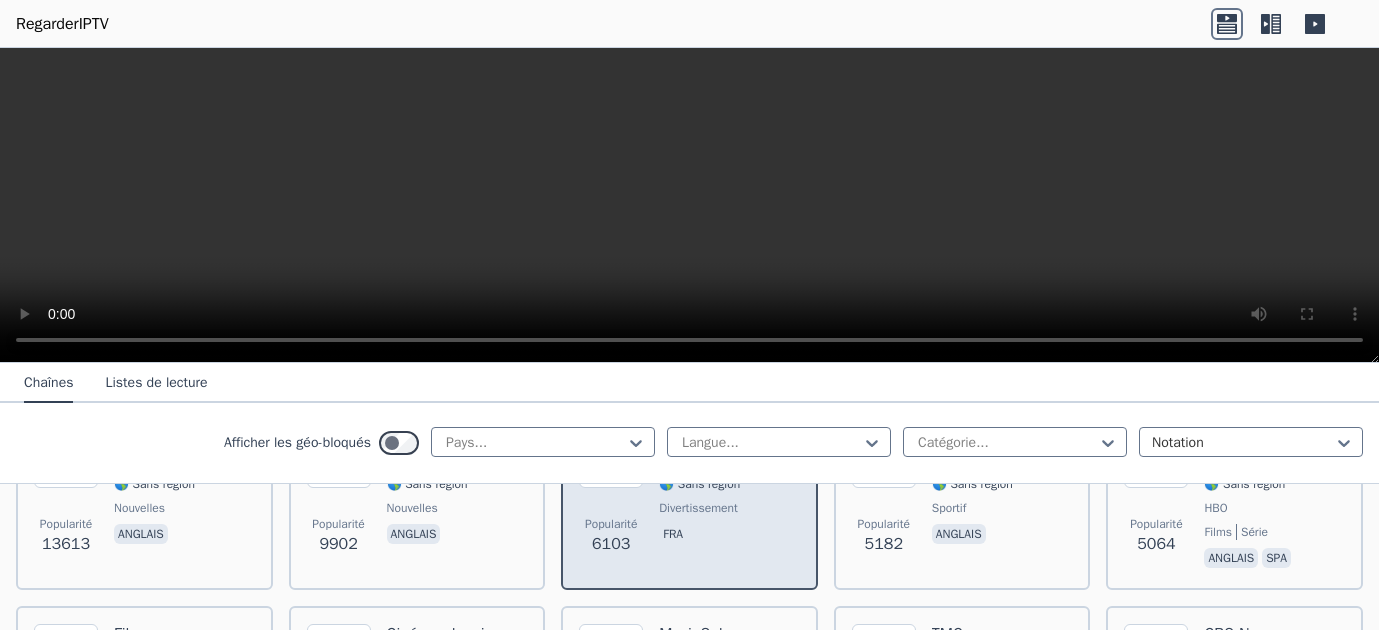 scroll, scrollTop: 296, scrollLeft: 0, axis: vertical 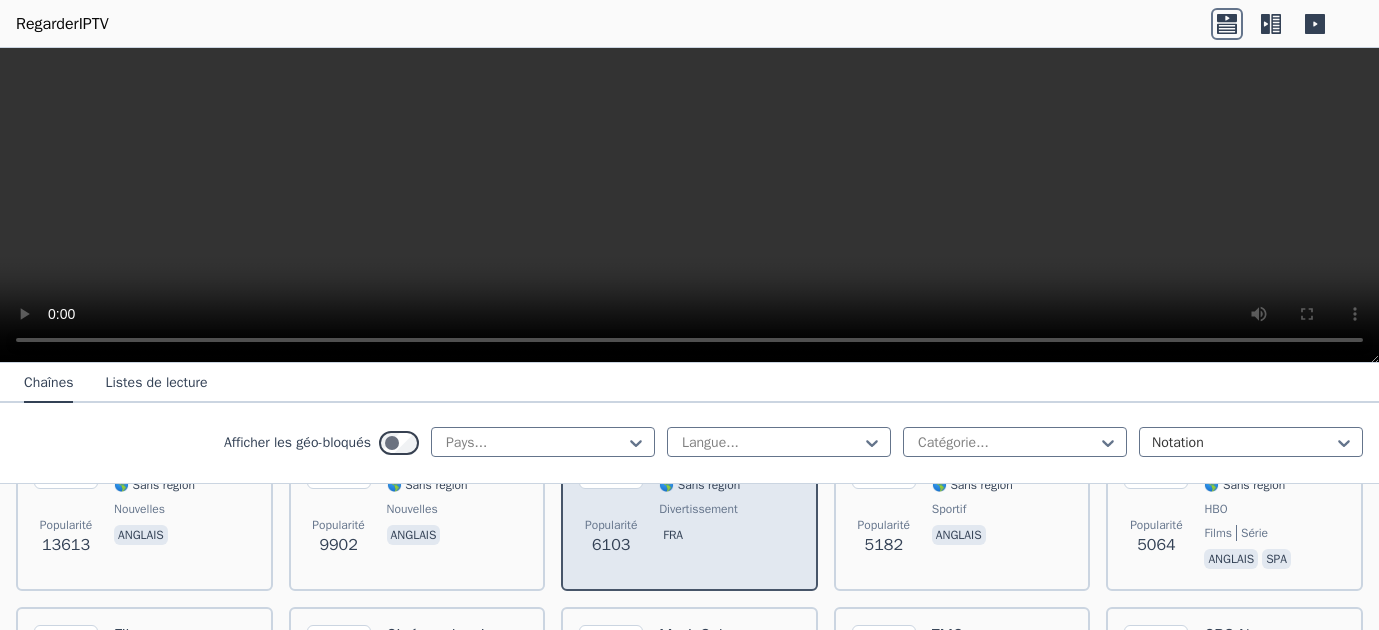 click on "TF1 FR 🌎 Sans région divertissement fra" at bounding box center [699, 499] 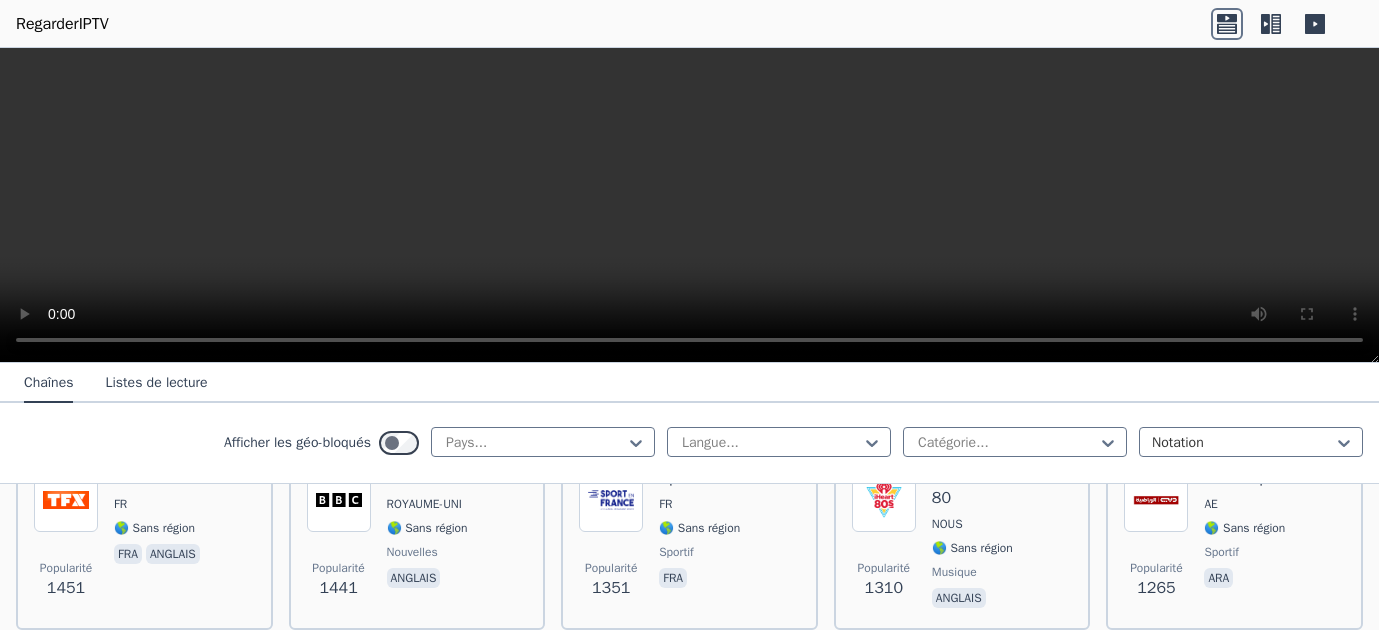 scroll, scrollTop: 1447, scrollLeft: 0, axis: vertical 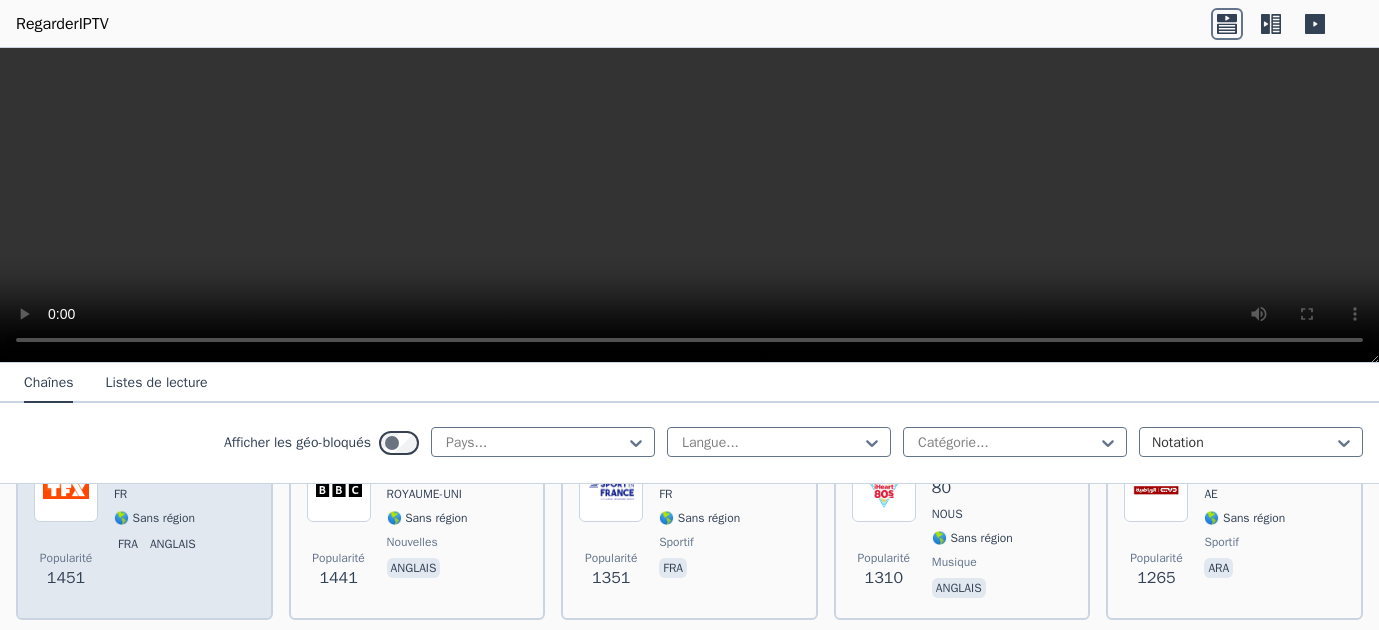 click on "Popularité 1451 TFX FR 🌎 Sans région fra anglais" at bounding box center (144, 530) 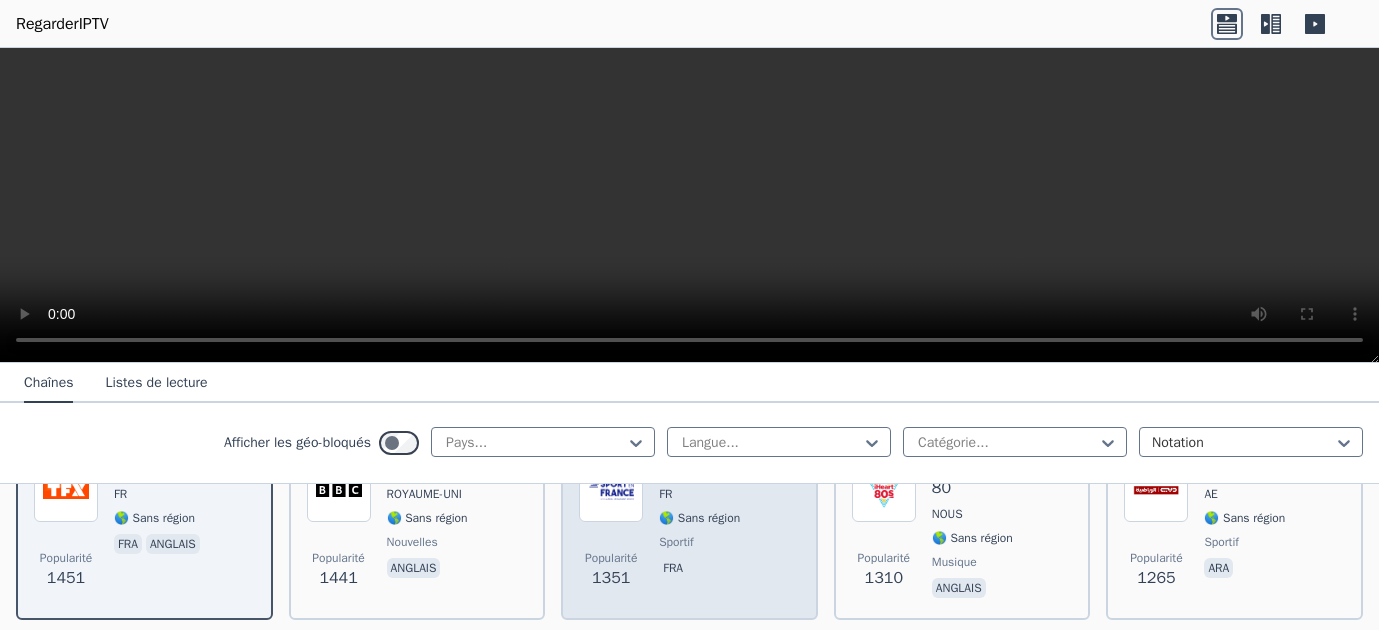 click on "fra" at bounding box center (673, 568) 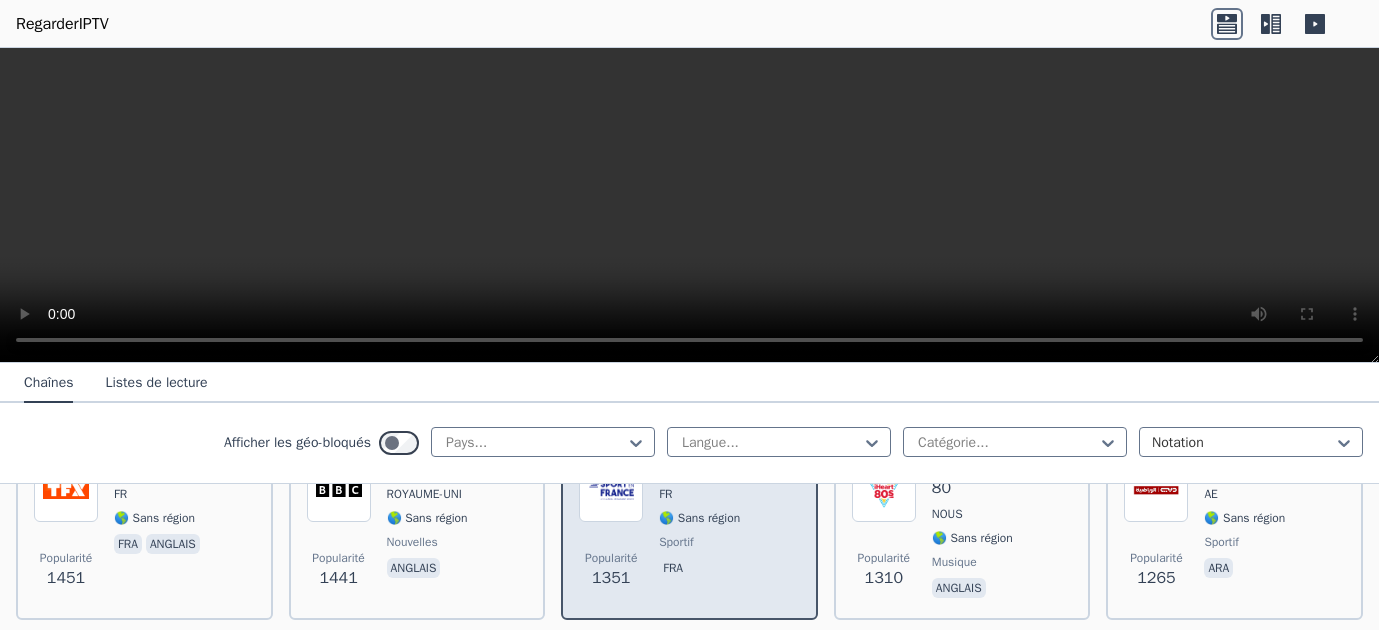 click on "fra" at bounding box center [673, 568] 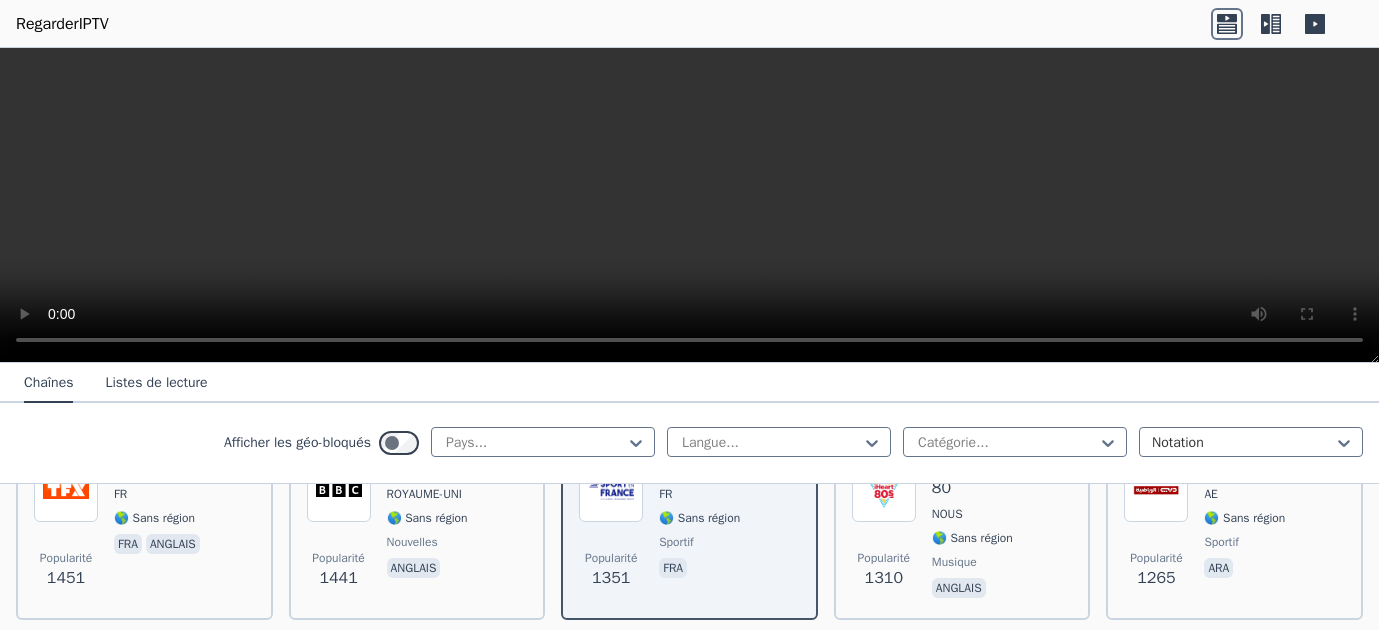 click at bounding box center (689, 205) 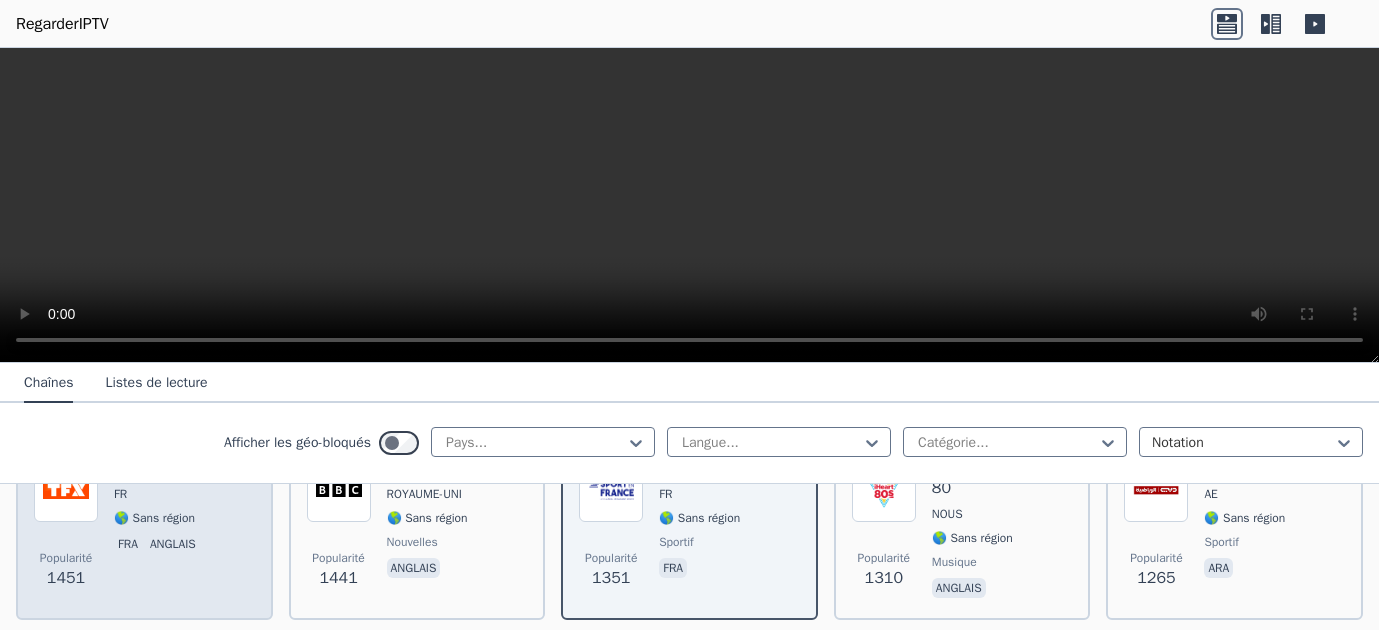 click on "anglais" at bounding box center [173, 544] 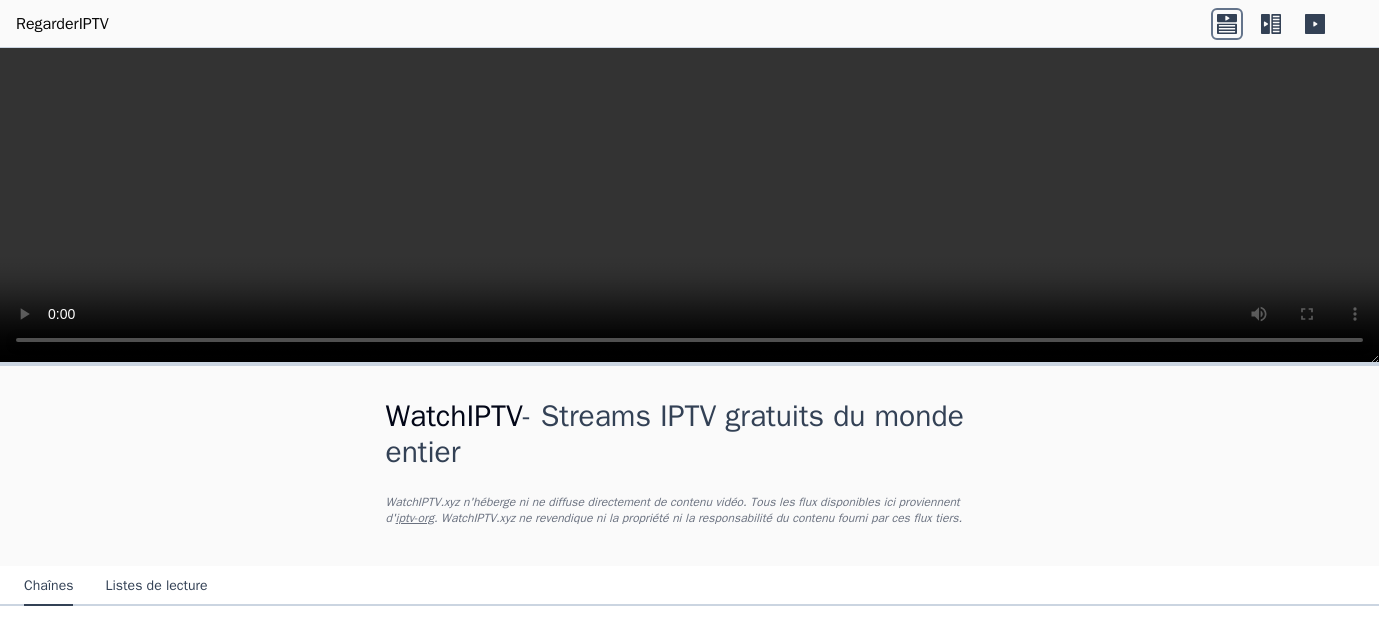 scroll, scrollTop: 0, scrollLeft: 0, axis: both 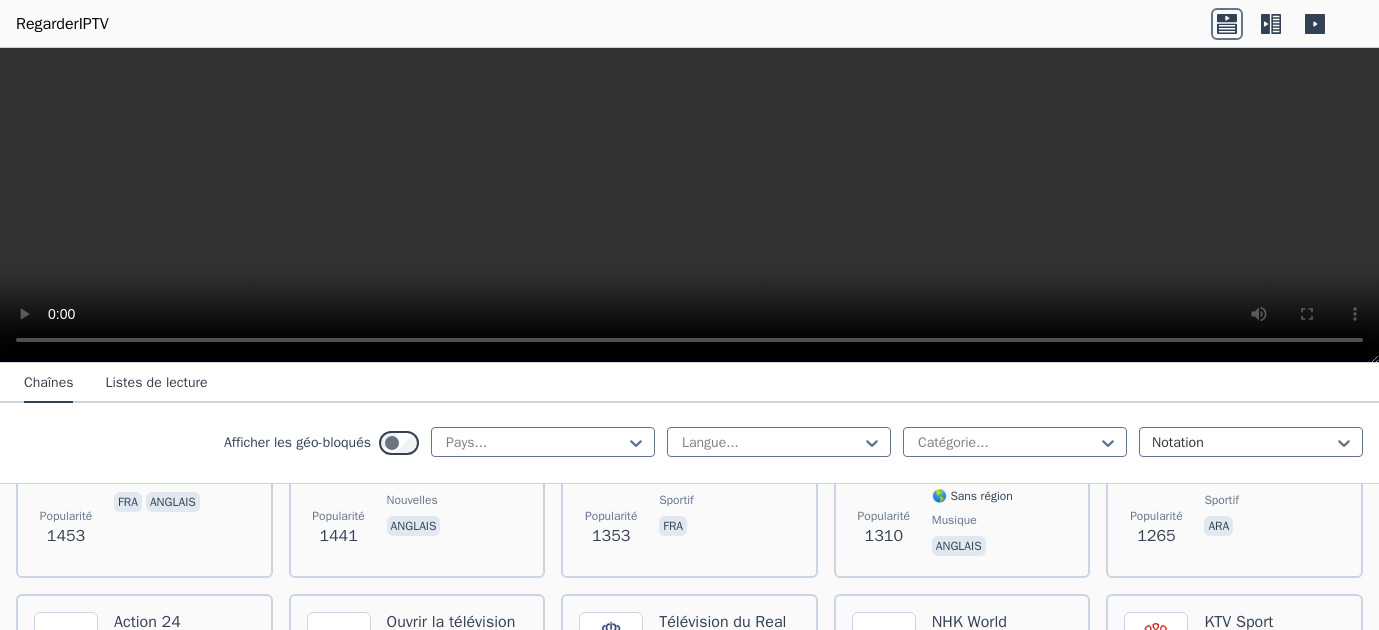 click on "TFX FR 🌎 Sans région fra anglais" at bounding box center [159, 488] 